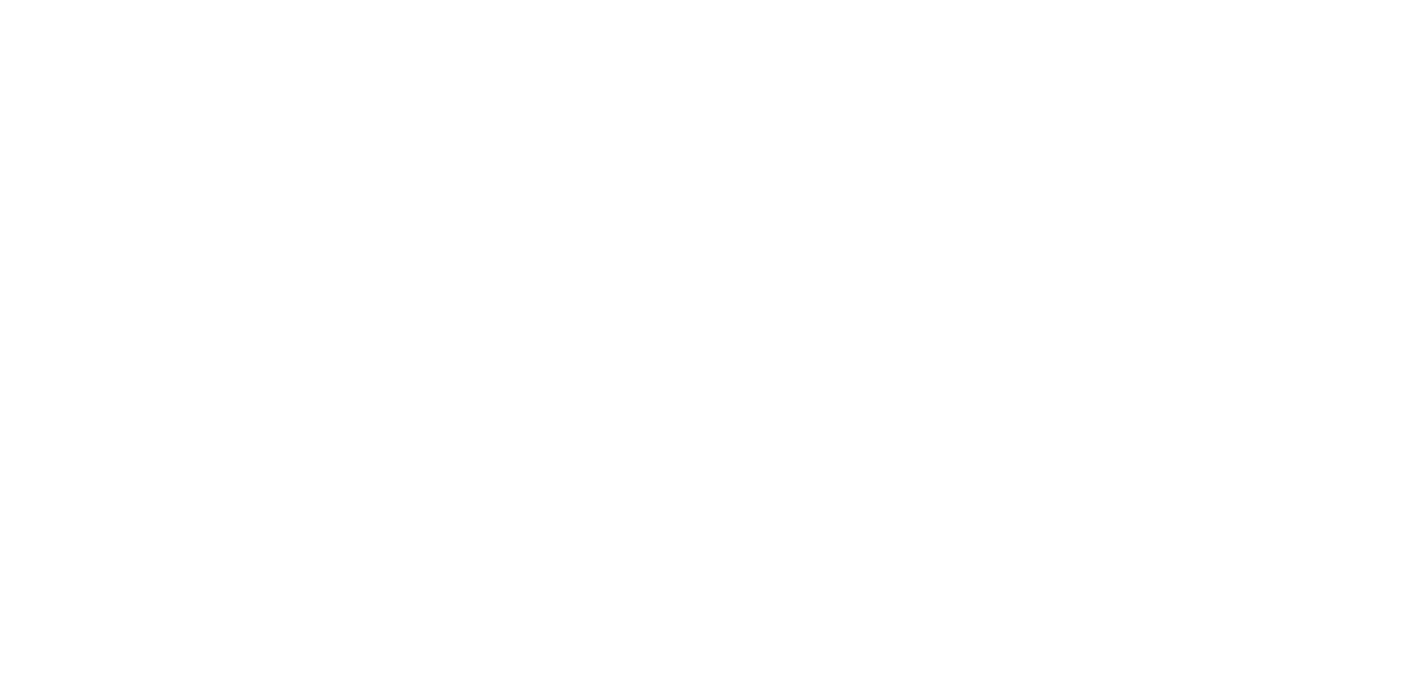 scroll, scrollTop: 0, scrollLeft: 0, axis: both 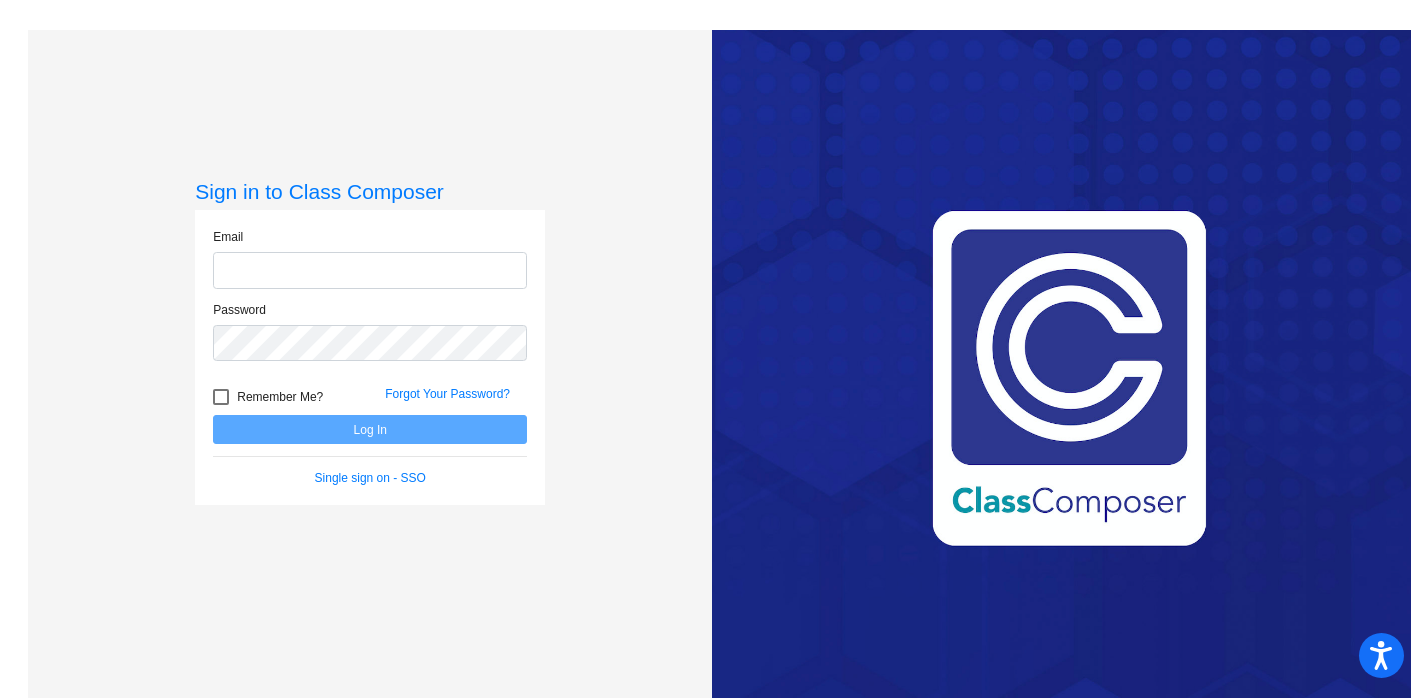 type on "[EMAIL]" 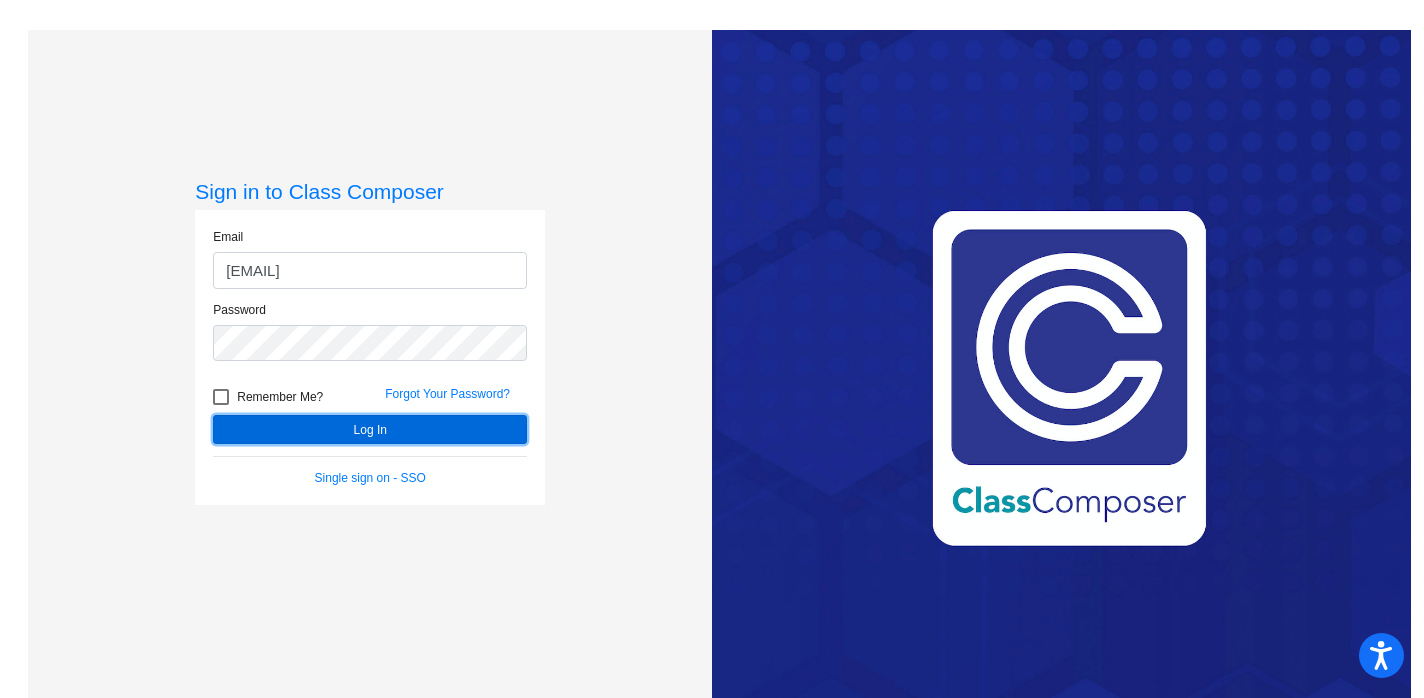 click on "Log In" 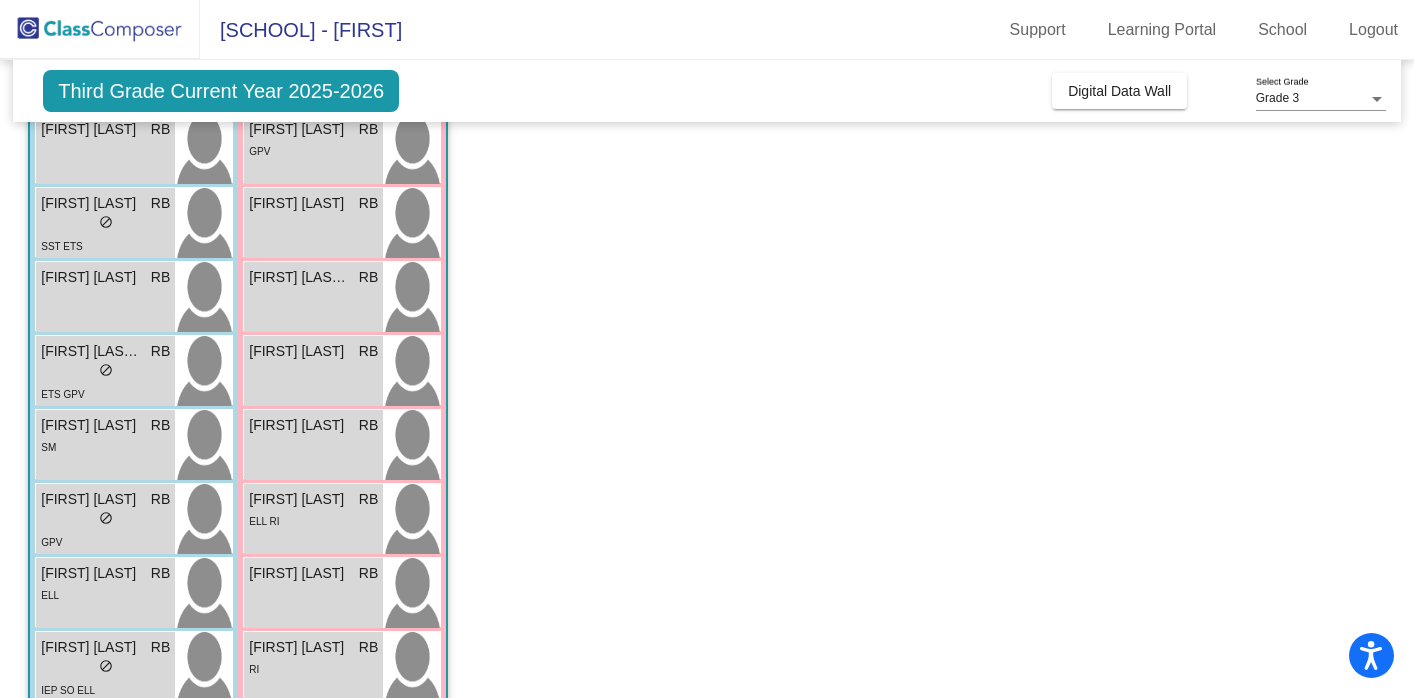 scroll, scrollTop: 0, scrollLeft: 0, axis: both 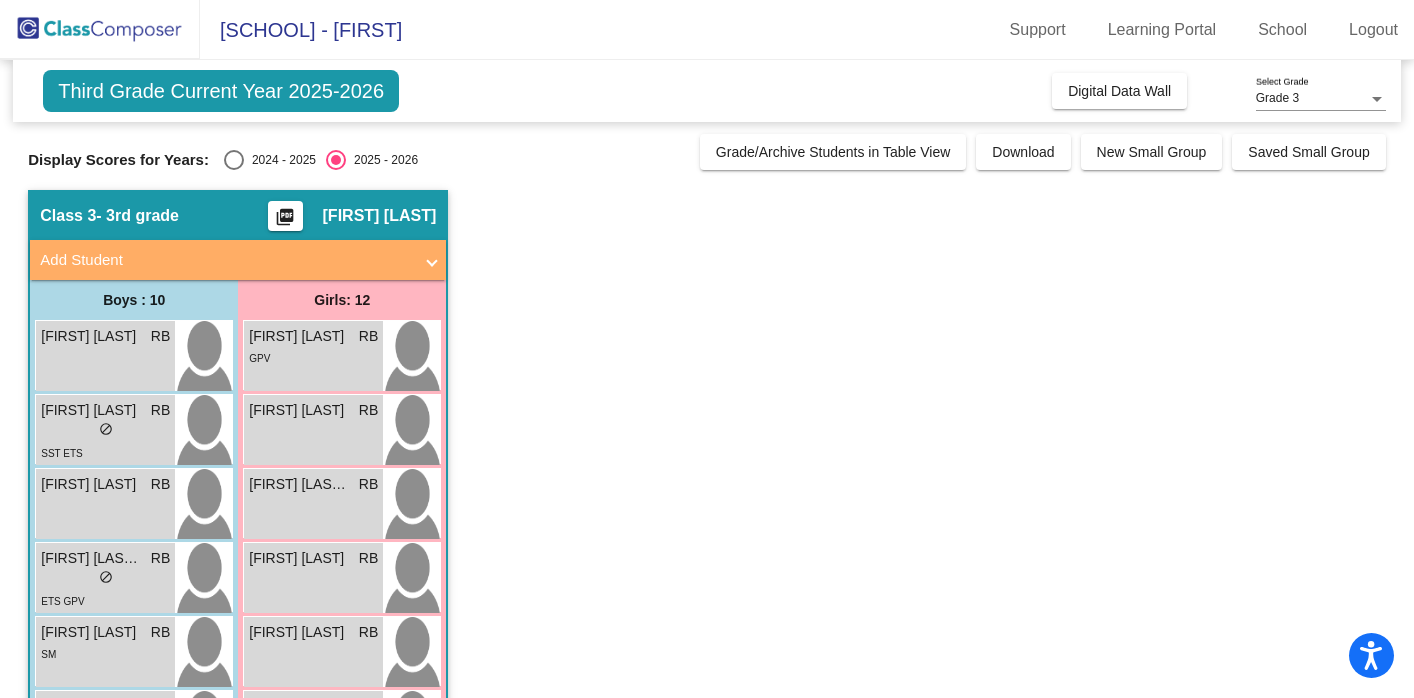 click on "[FIRST] [LAST]" 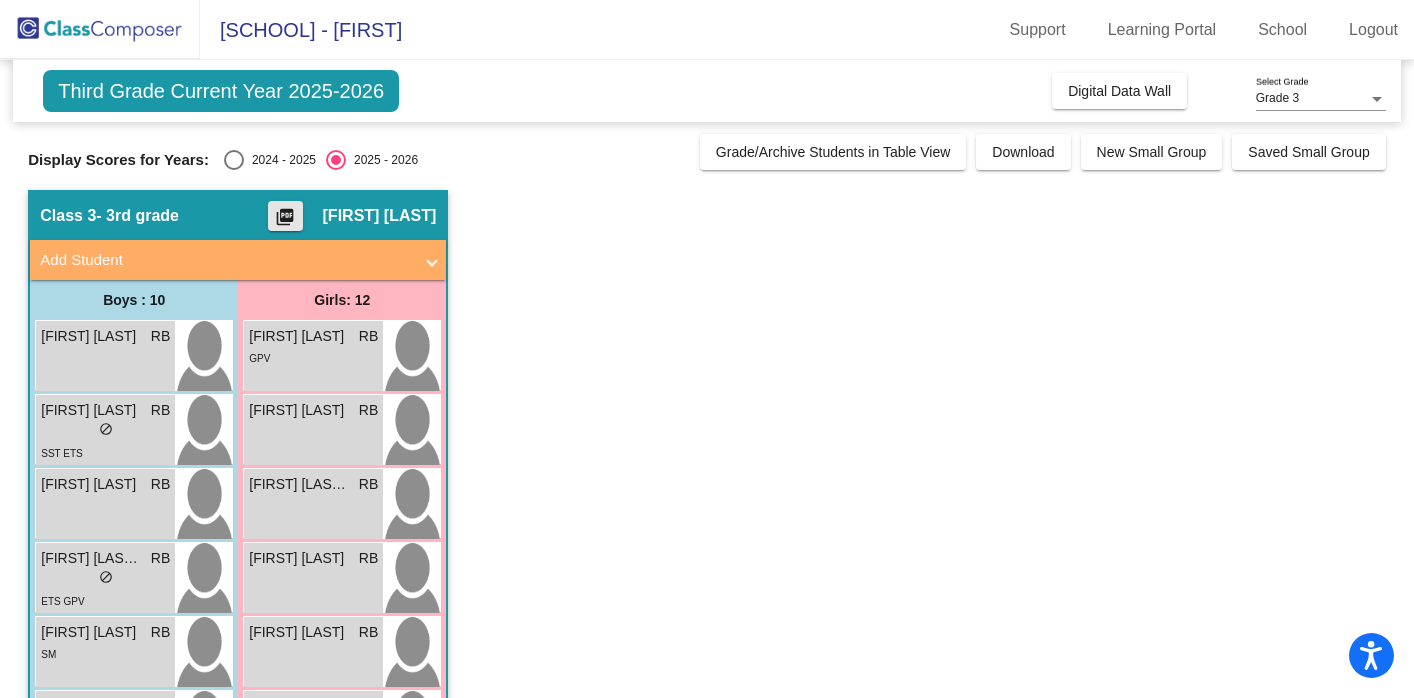 click on "picture_as_pdf" 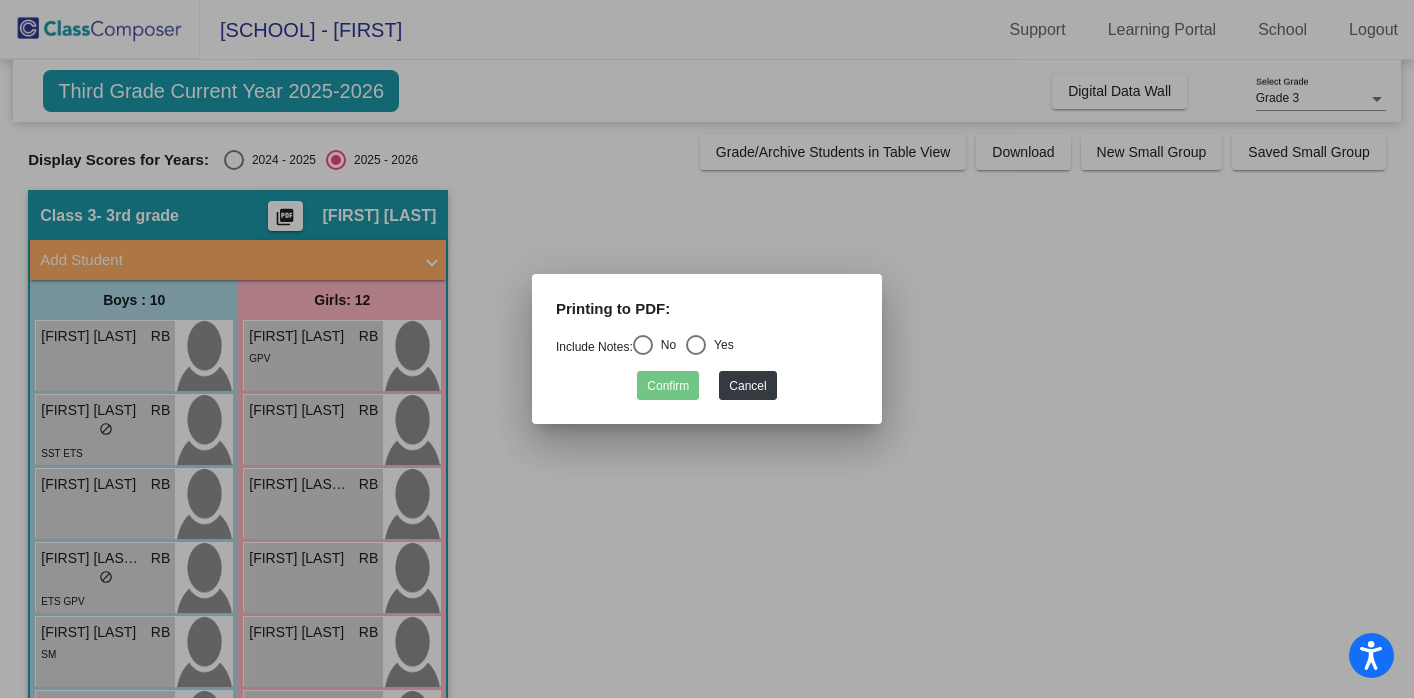 click at bounding box center (643, 345) 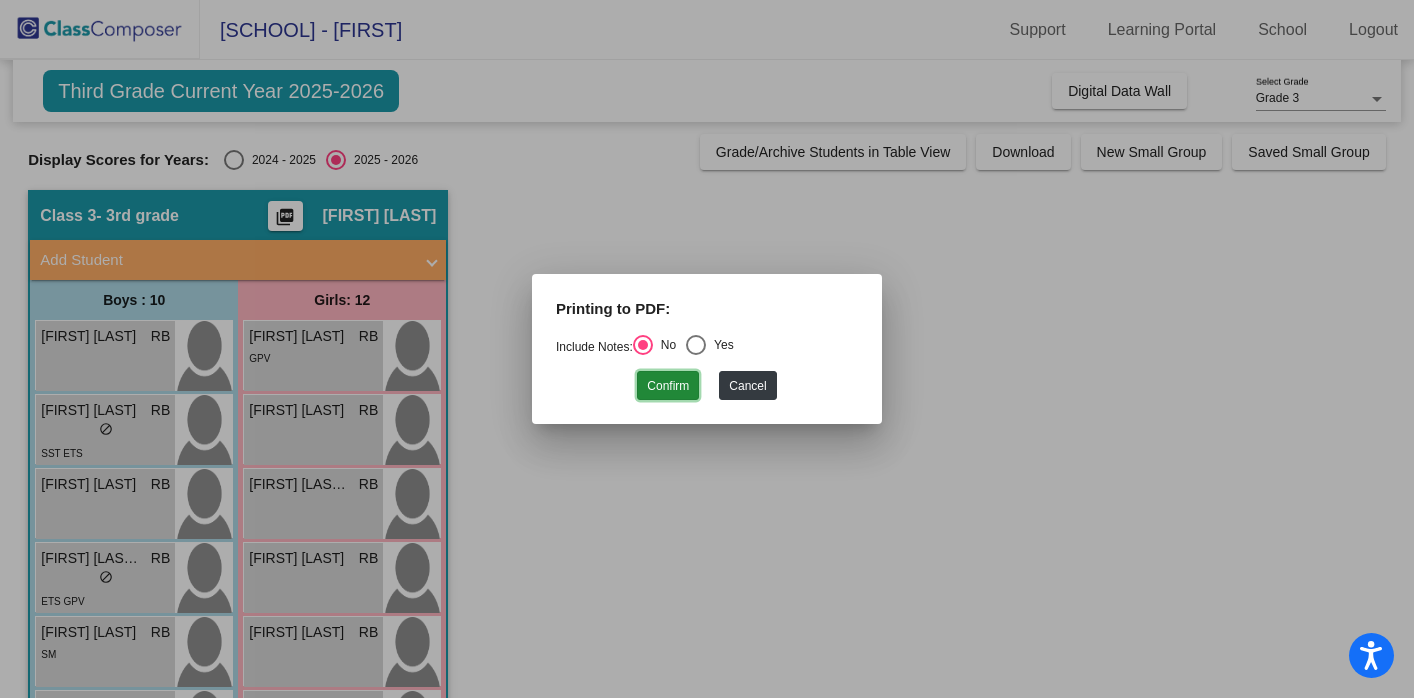 click on "Confirm" at bounding box center (668, 385) 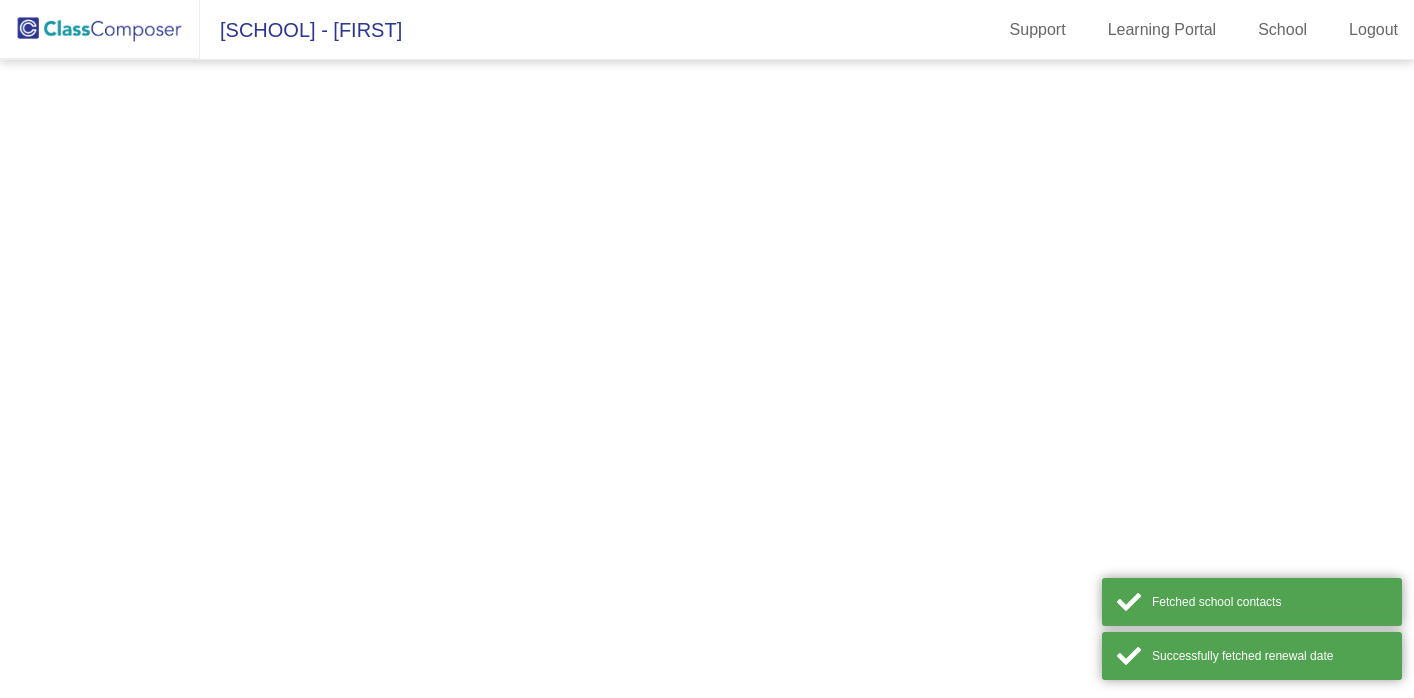 scroll, scrollTop: 0, scrollLeft: 0, axis: both 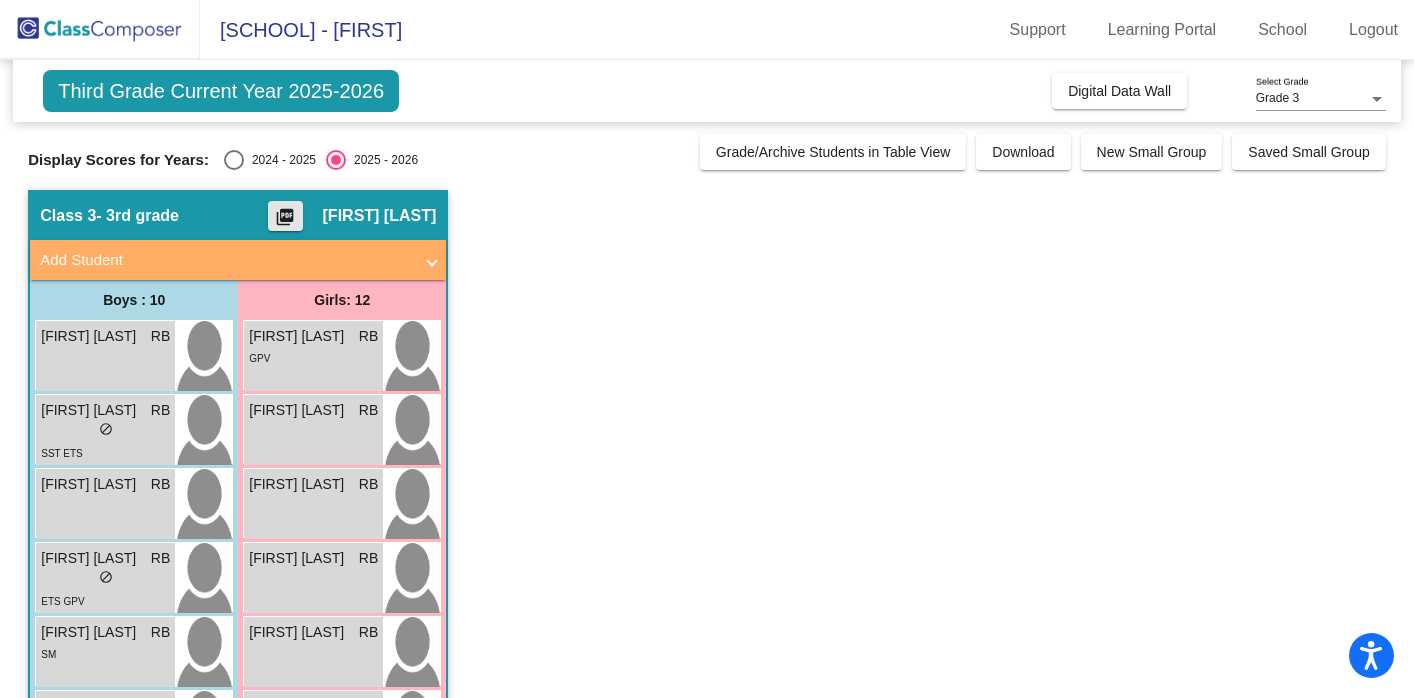 click on "picture_as_pdf" 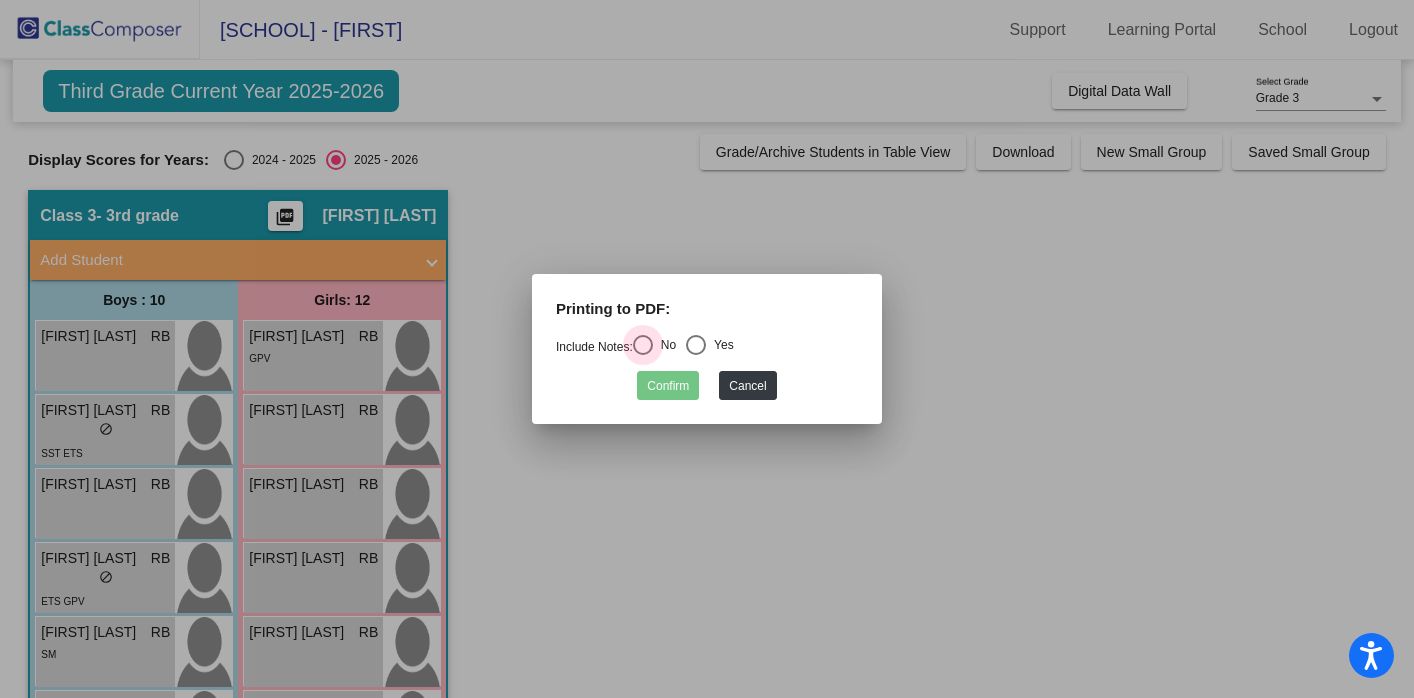 click at bounding box center (643, 345) 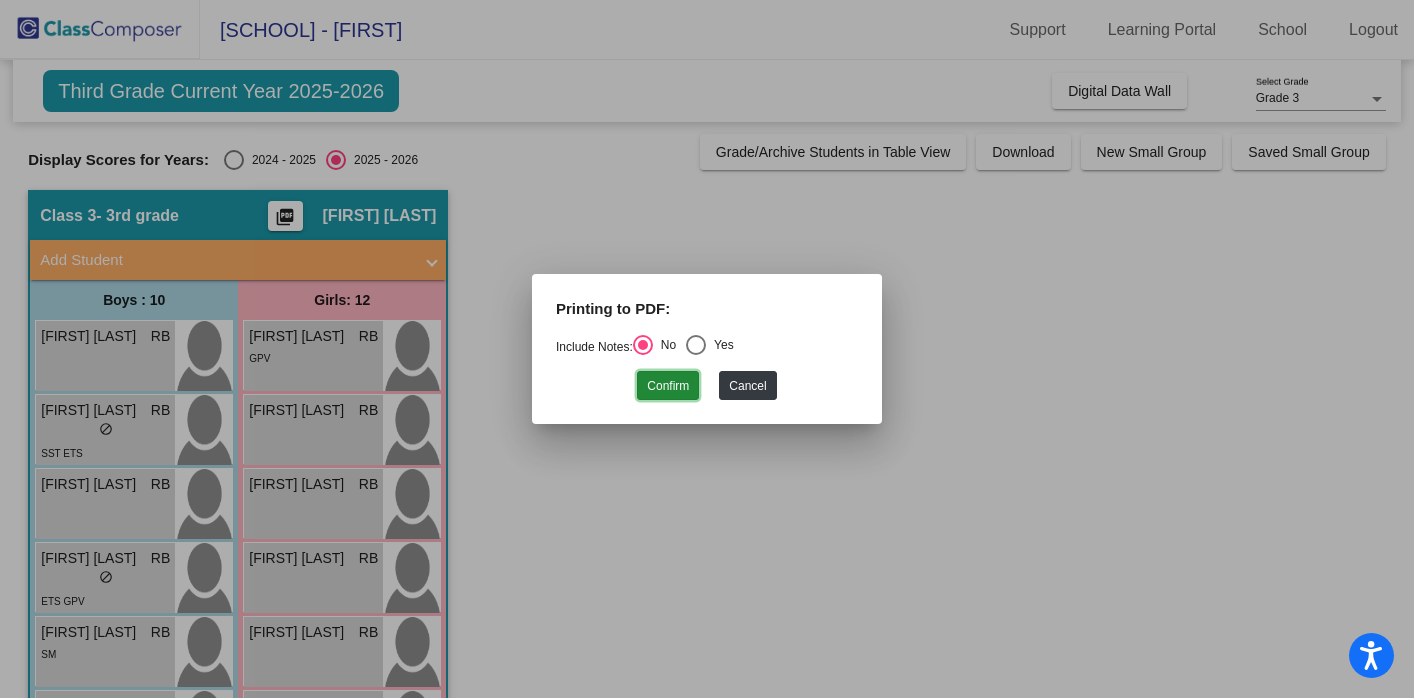 click on "Confirm" at bounding box center [668, 385] 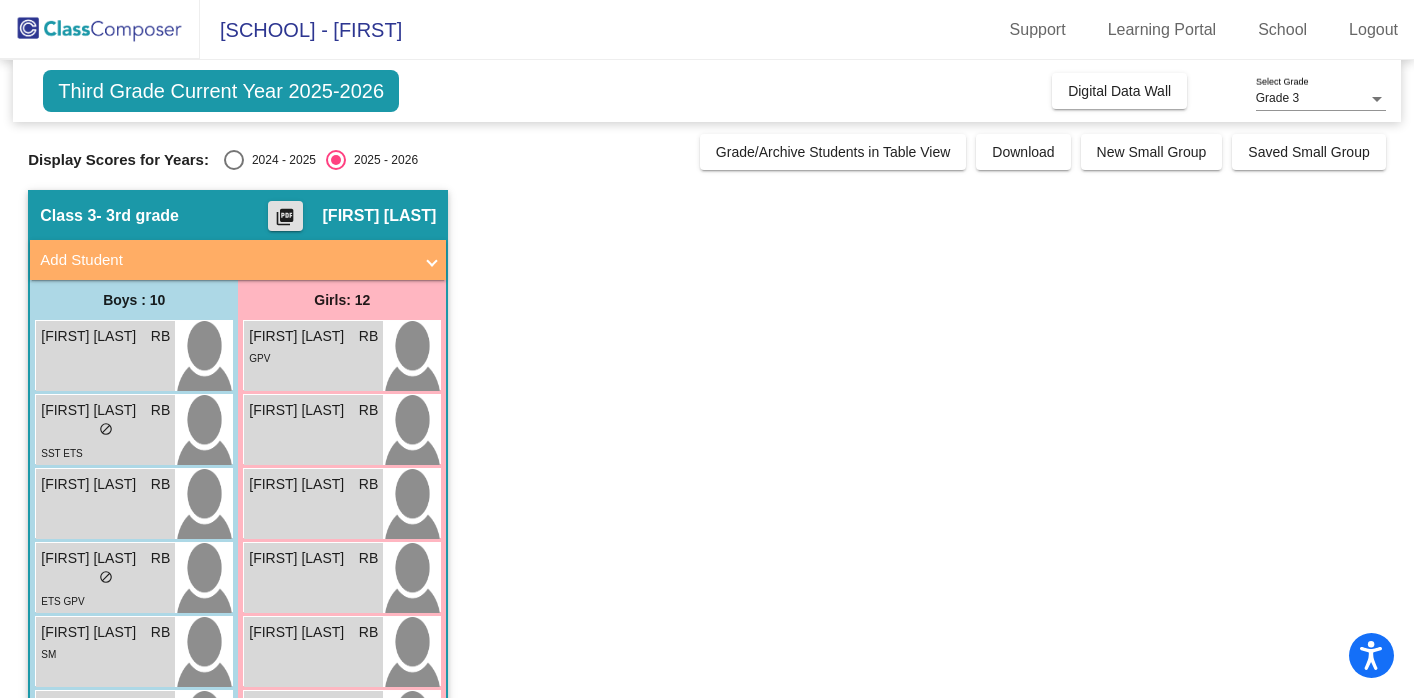 click on "picture_as_pdf" 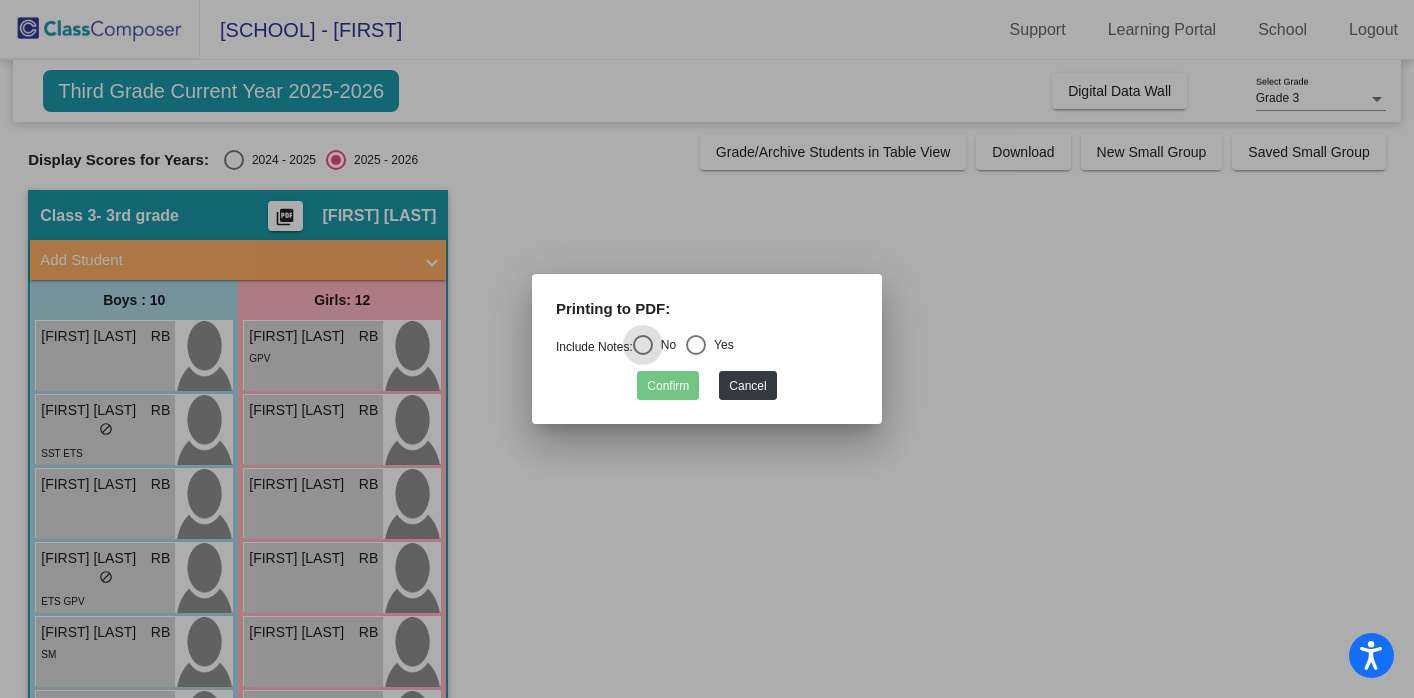 click at bounding box center (696, 345) 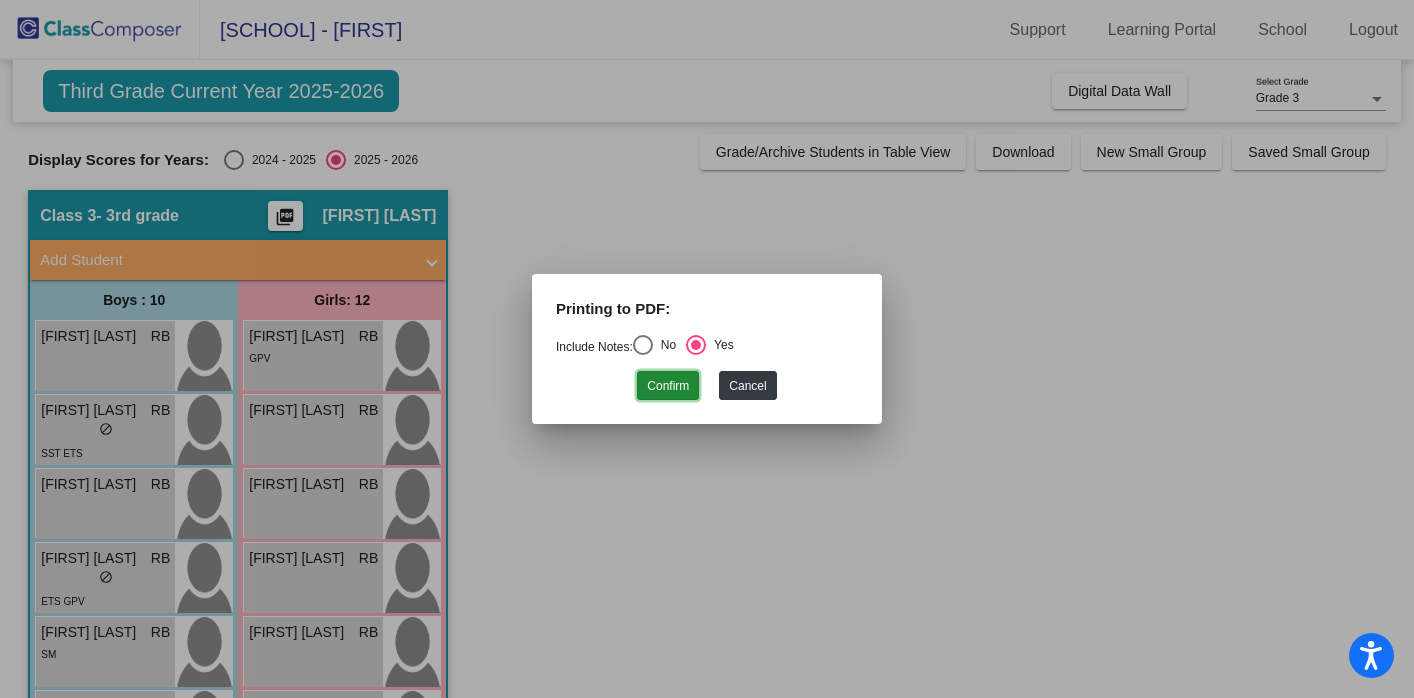 click on "Confirm" at bounding box center [668, 385] 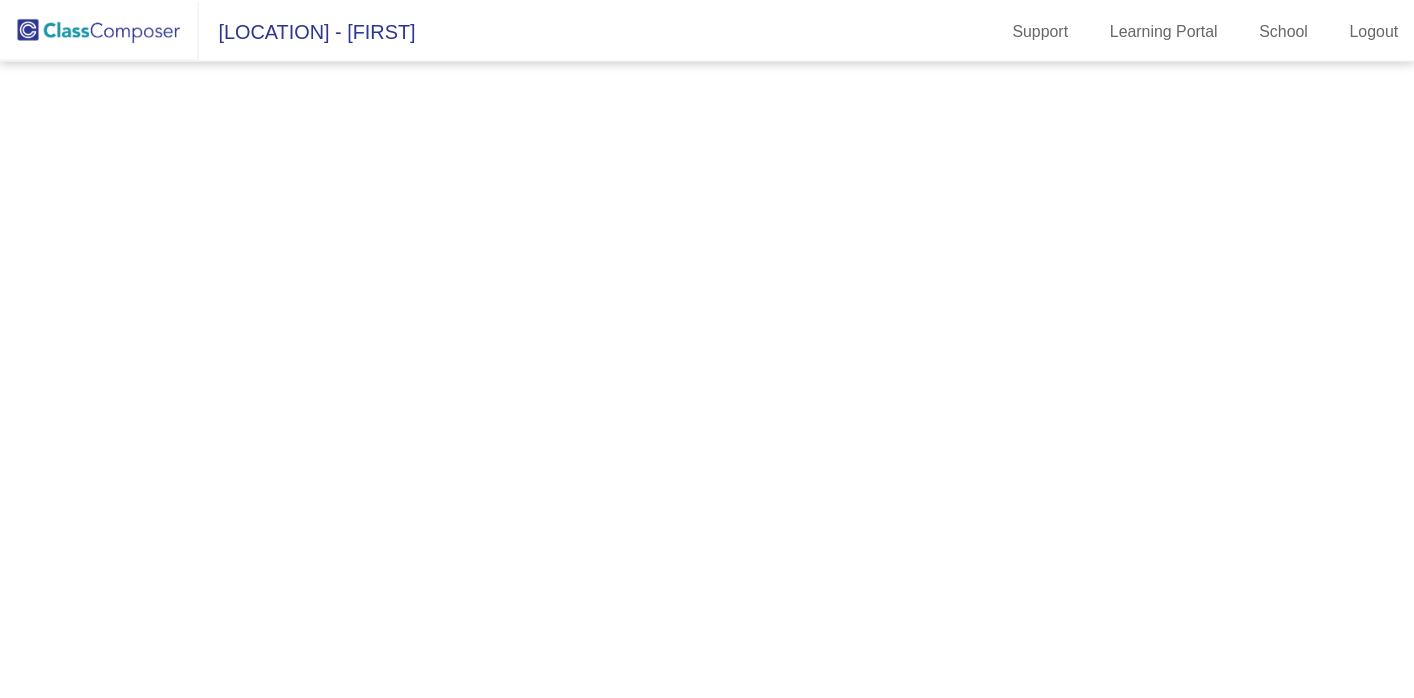 scroll, scrollTop: 0, scrollLeft: 0, axis: both 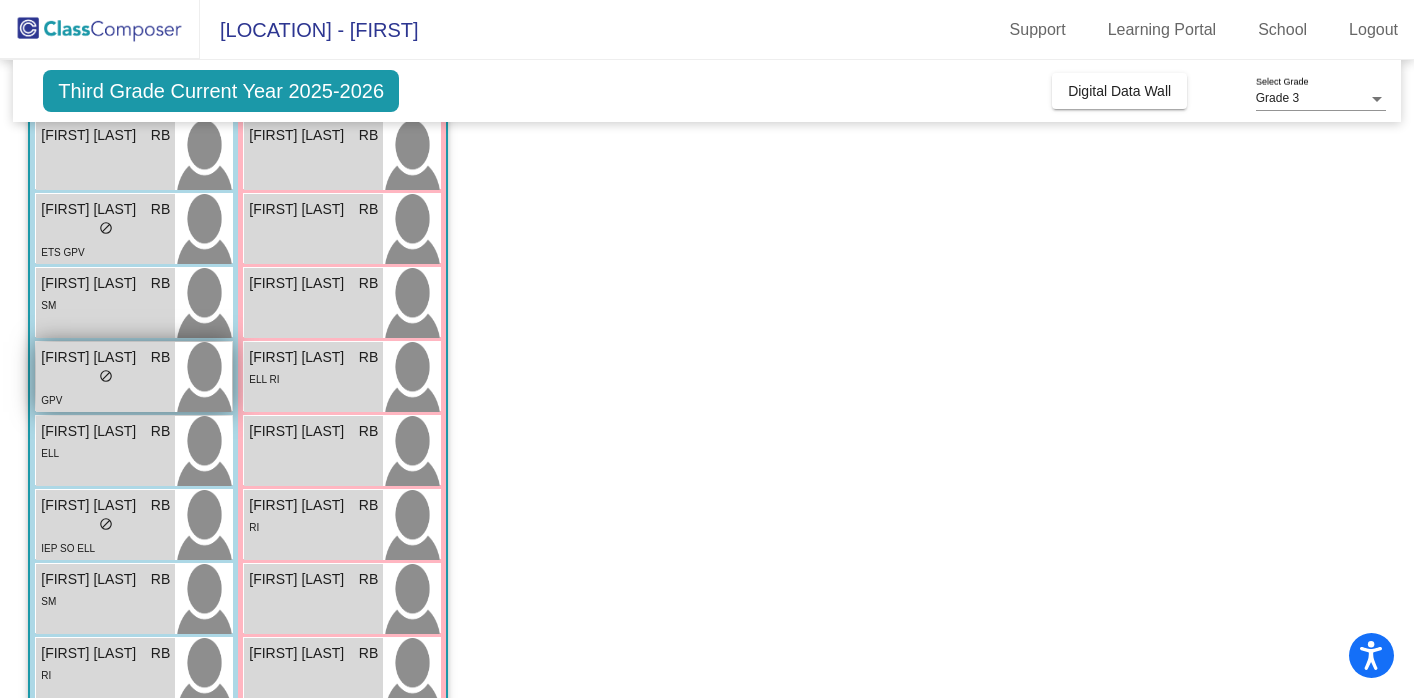 click on "lock do_not_disturb_alt" at bounding box center [105, 378] 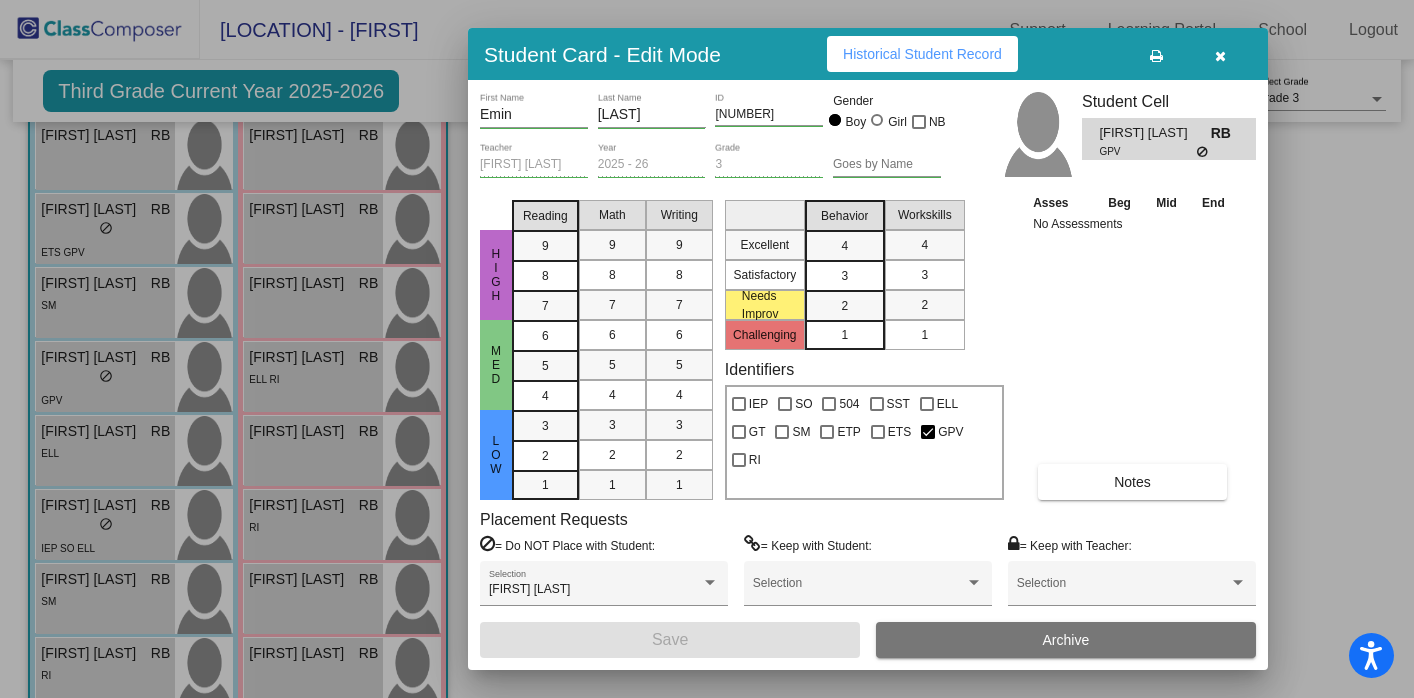 click at bounding box center [707, 349] 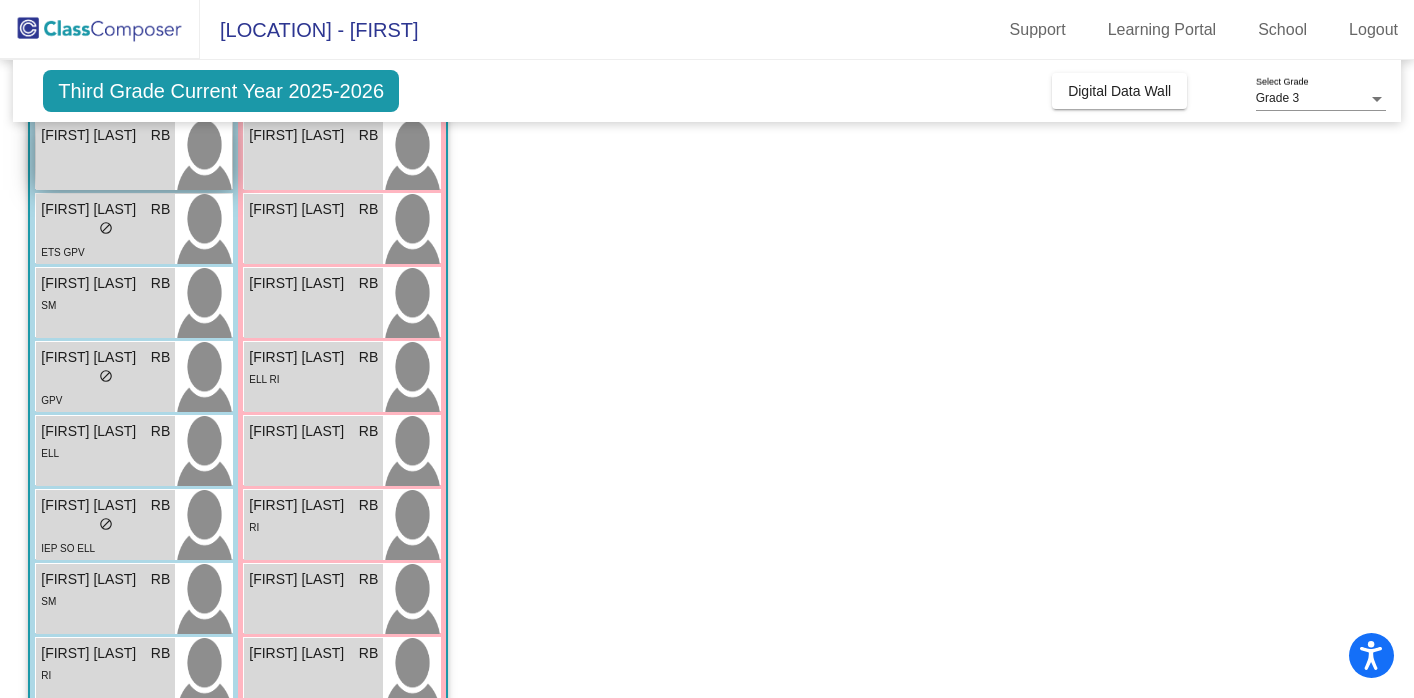click on "[FIRST] [LAST] RB lock do_not_disturb_alt" at bounding box center (105, 155) 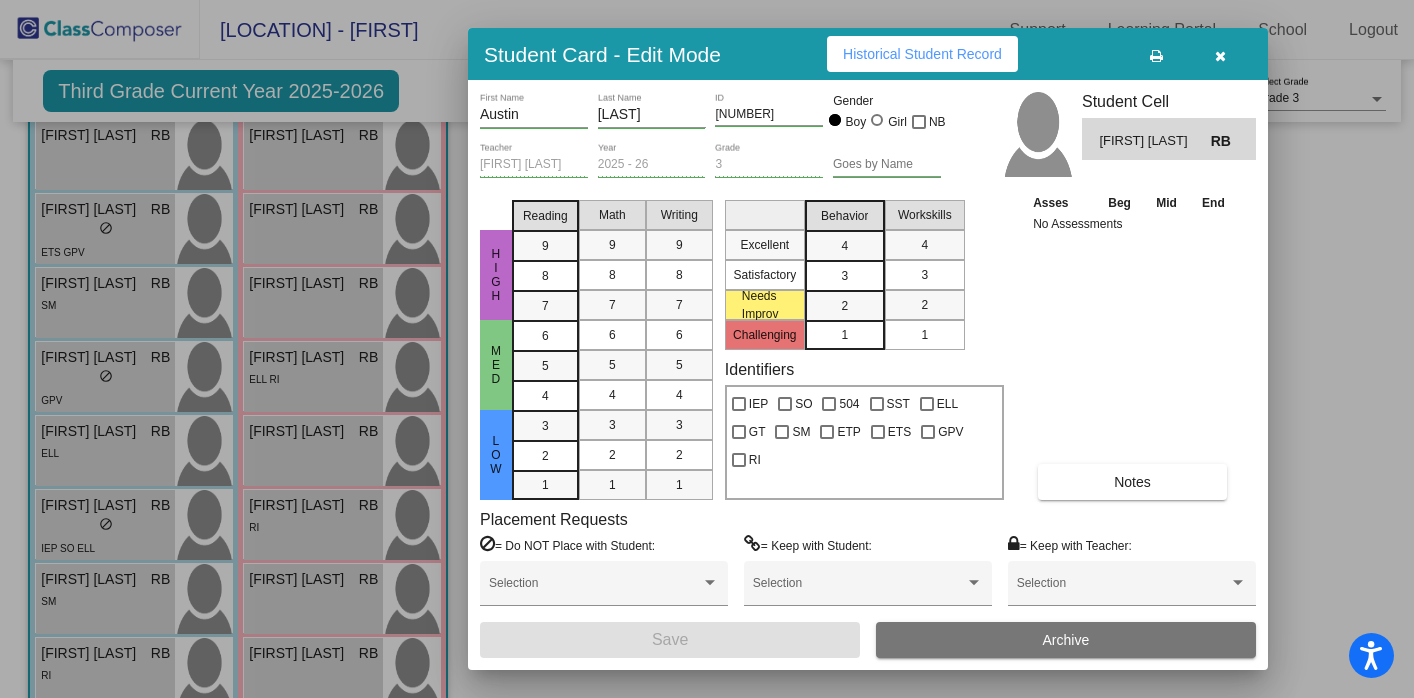 click at bounding box center [707, 349] 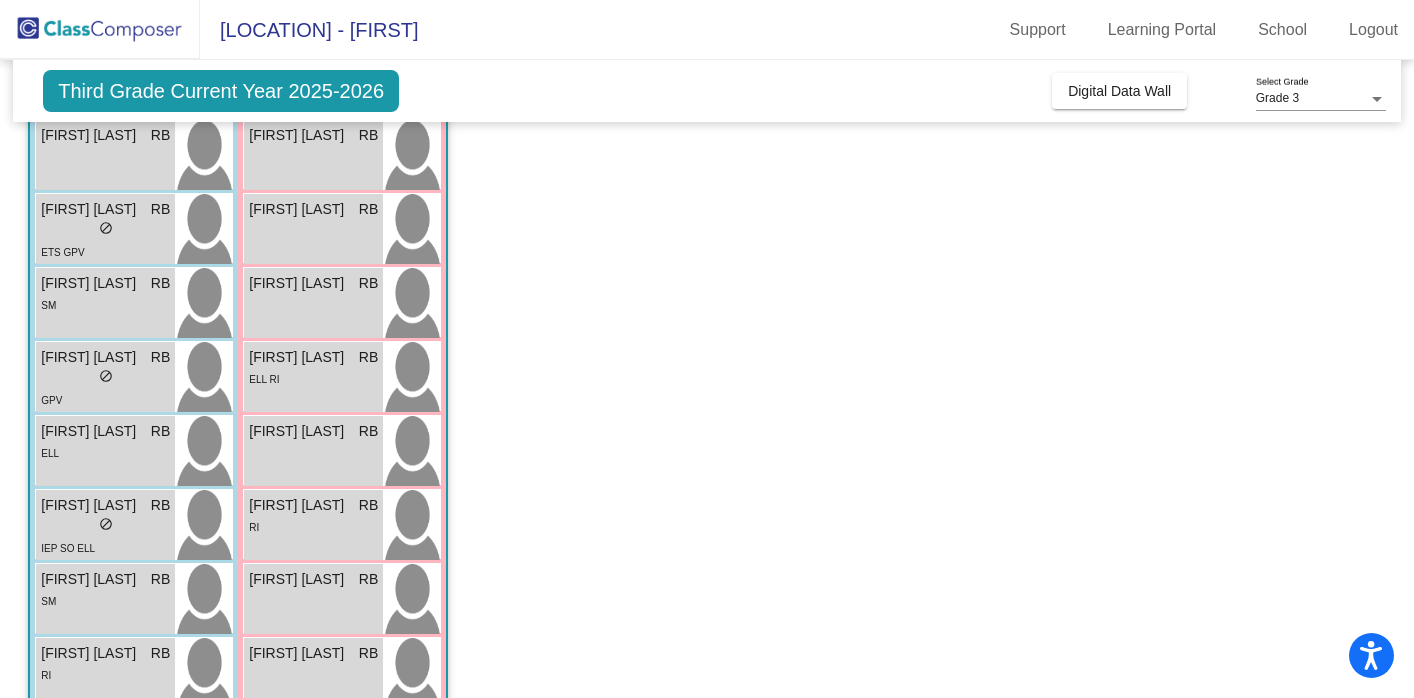 click on "SM" at bounding box center (105, 304) 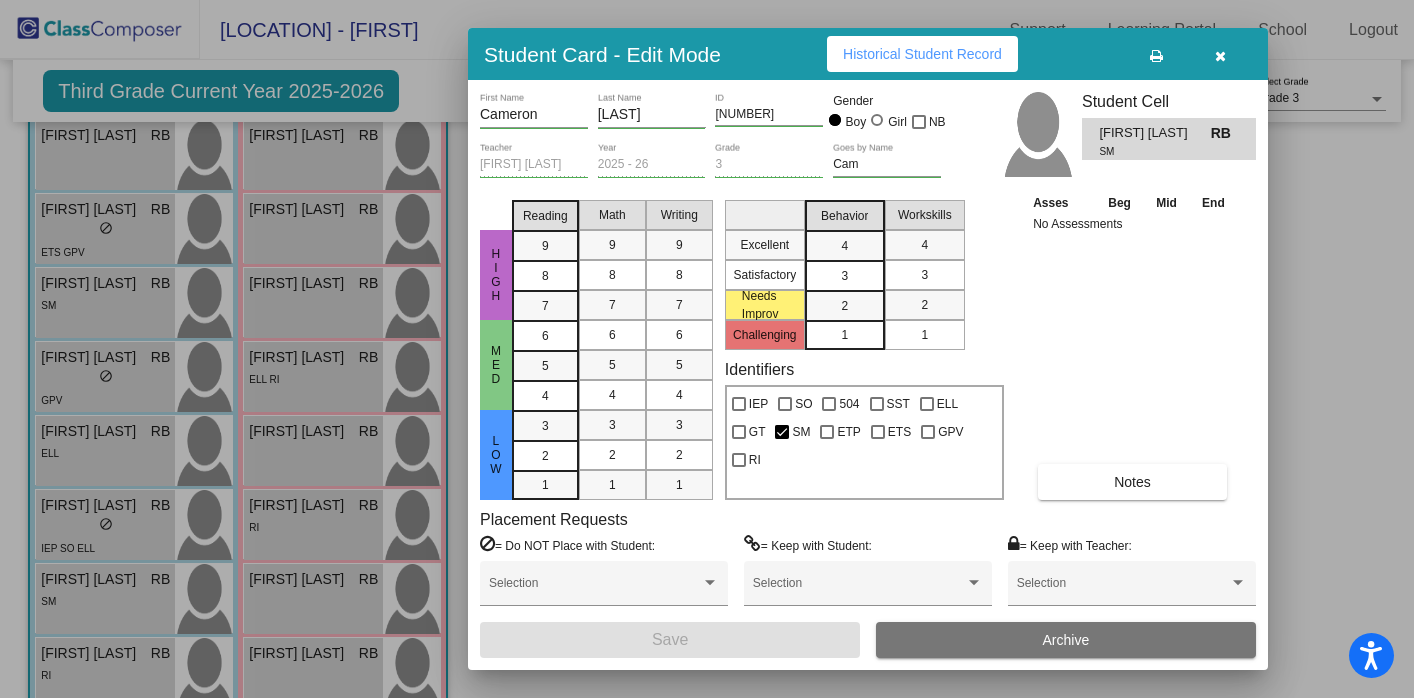 click at bounding box center [707, 349] 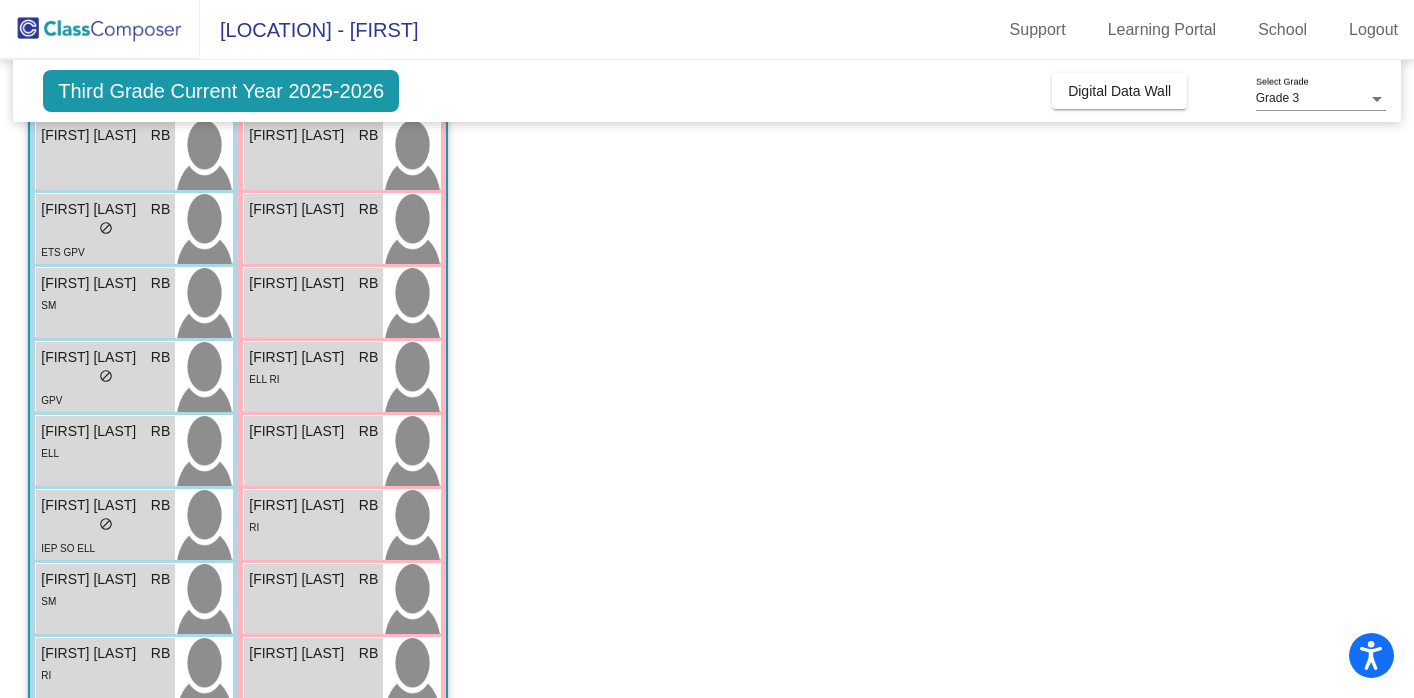 click on "lock do_not_disturb_alt" at bounding box center [105, 378] 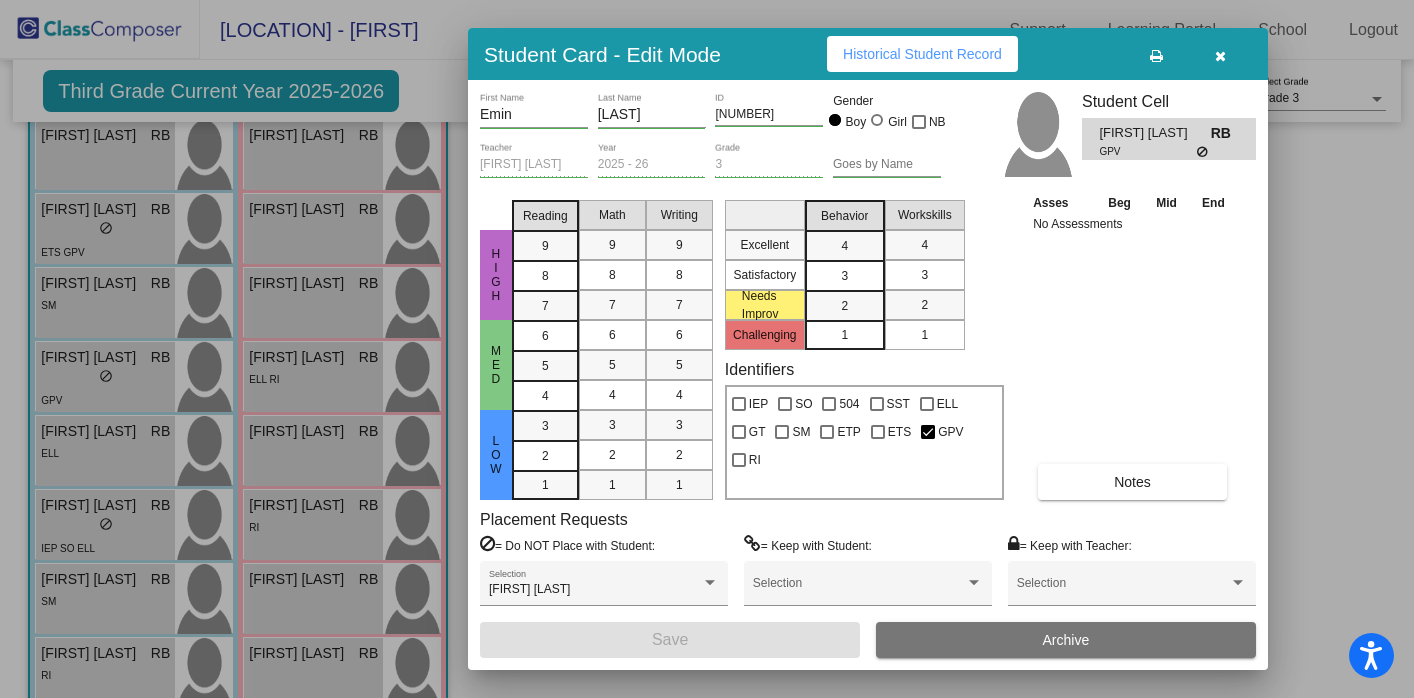 click at bounding box center (707, 349) 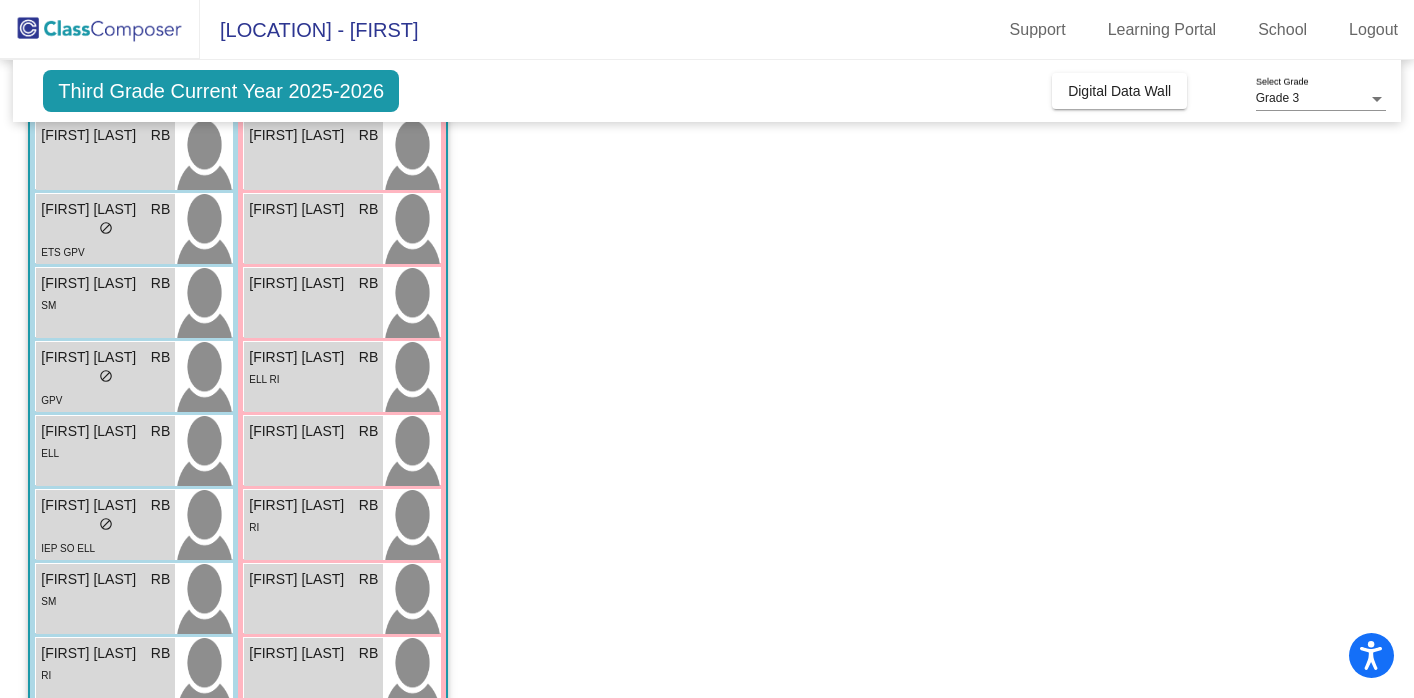 click on "ELL" at bounding box center [105, 452] 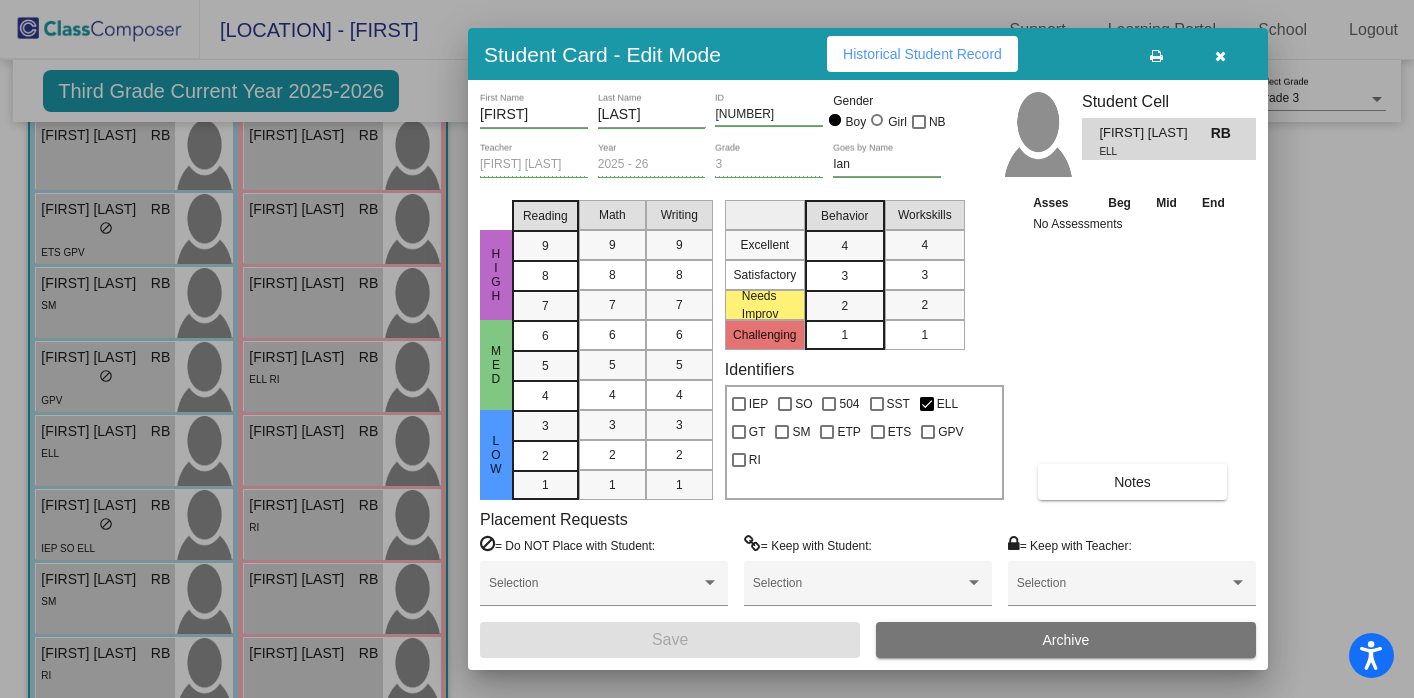 click at bounding box center (707, 349) 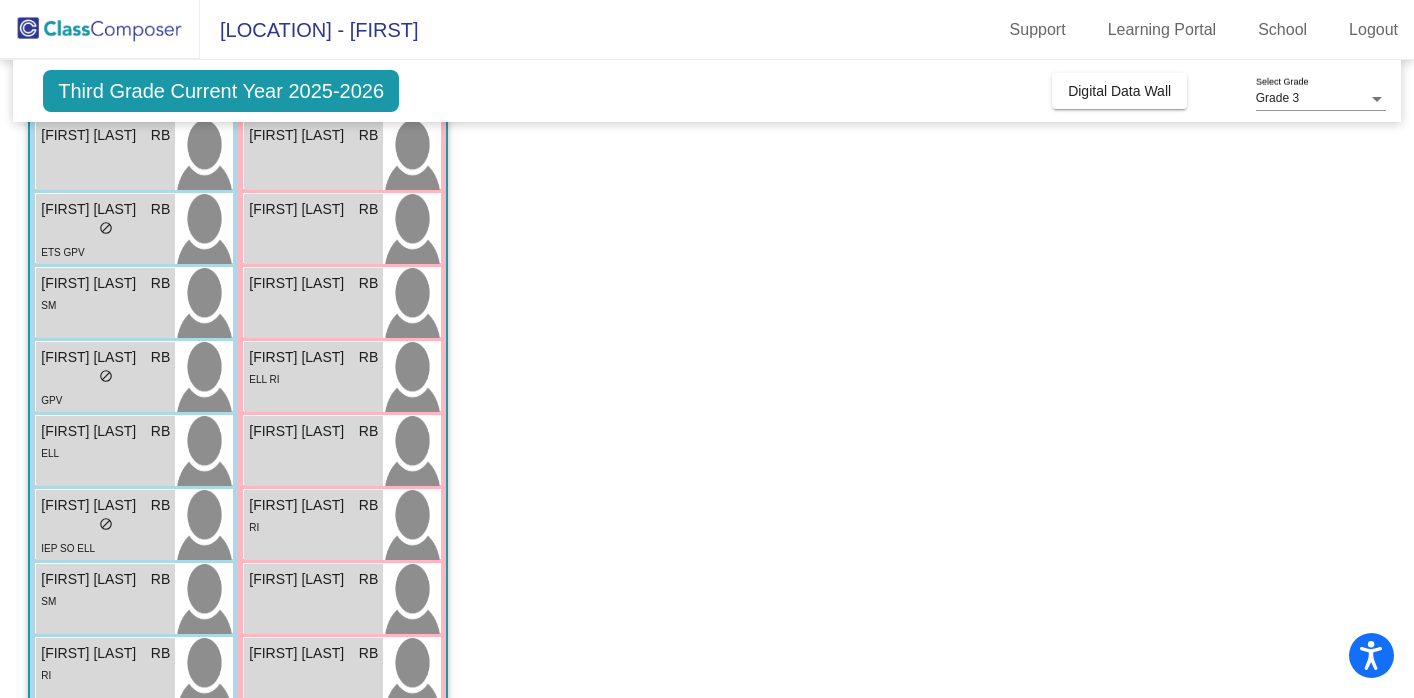 click on "[FIRST] [LAST]" at bounding box center [91, 505] 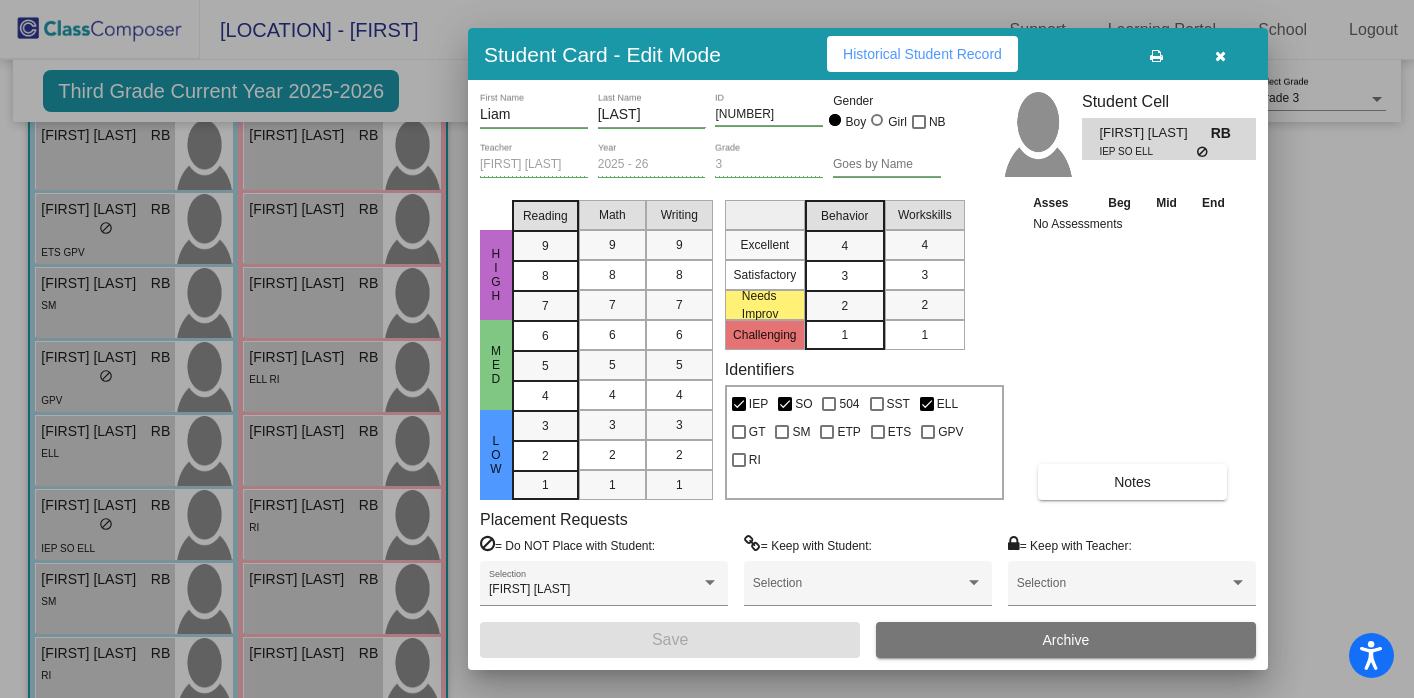click at bounding box center [707, 349] 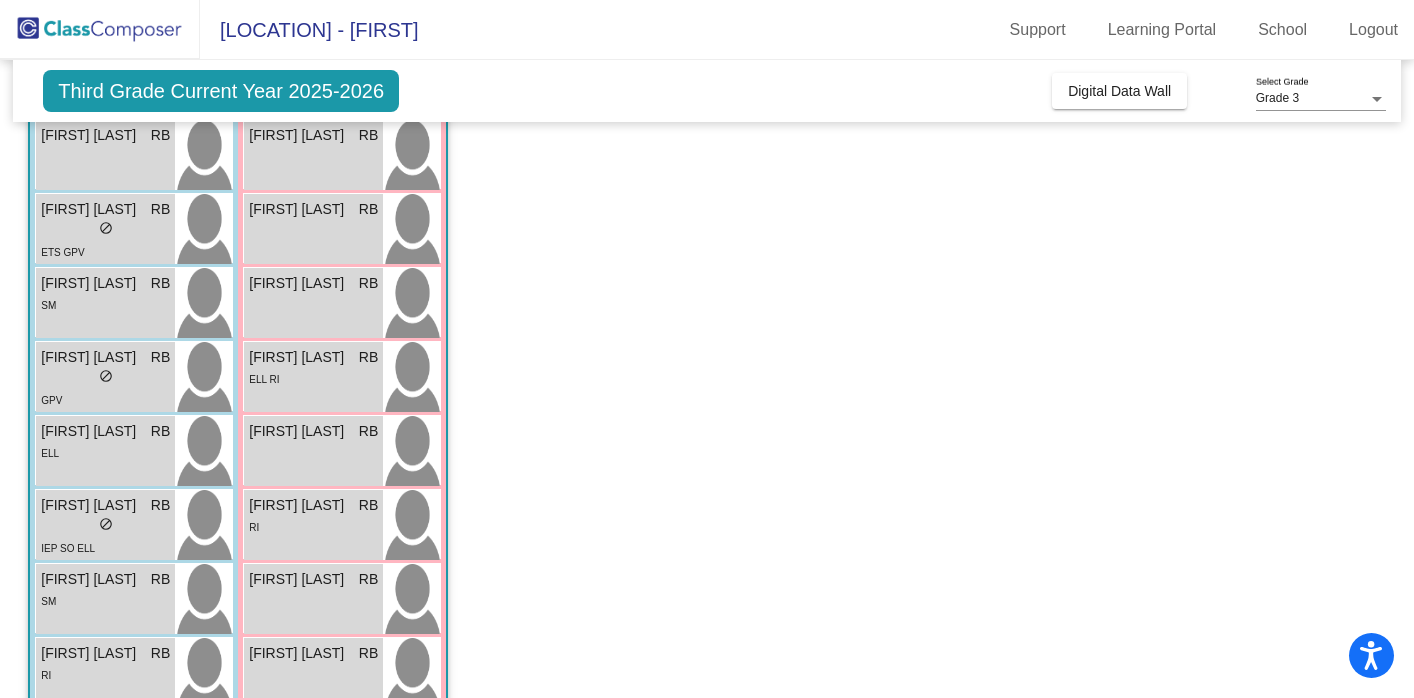 click on "[FIRST] [LAST]" at bounding box center (91, 579) 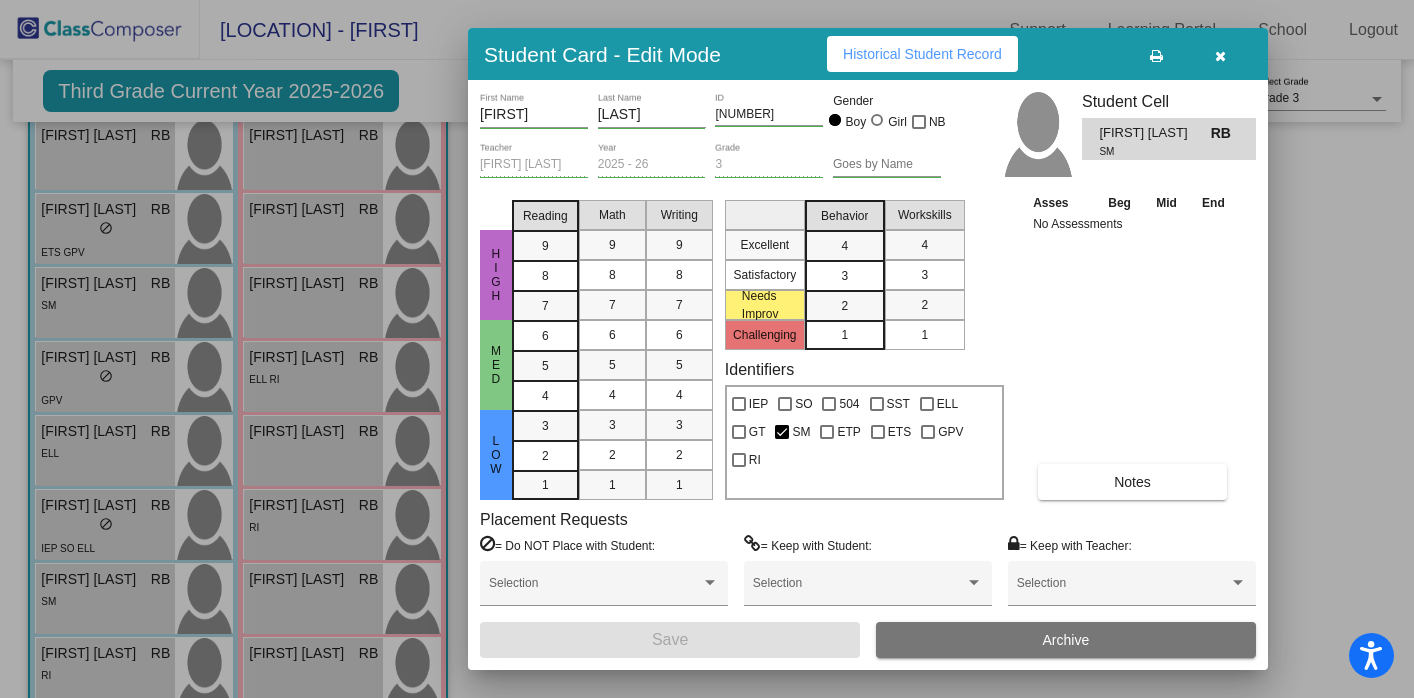 scroll, scrollTop: 0, scrollLeft: 0, axis: both 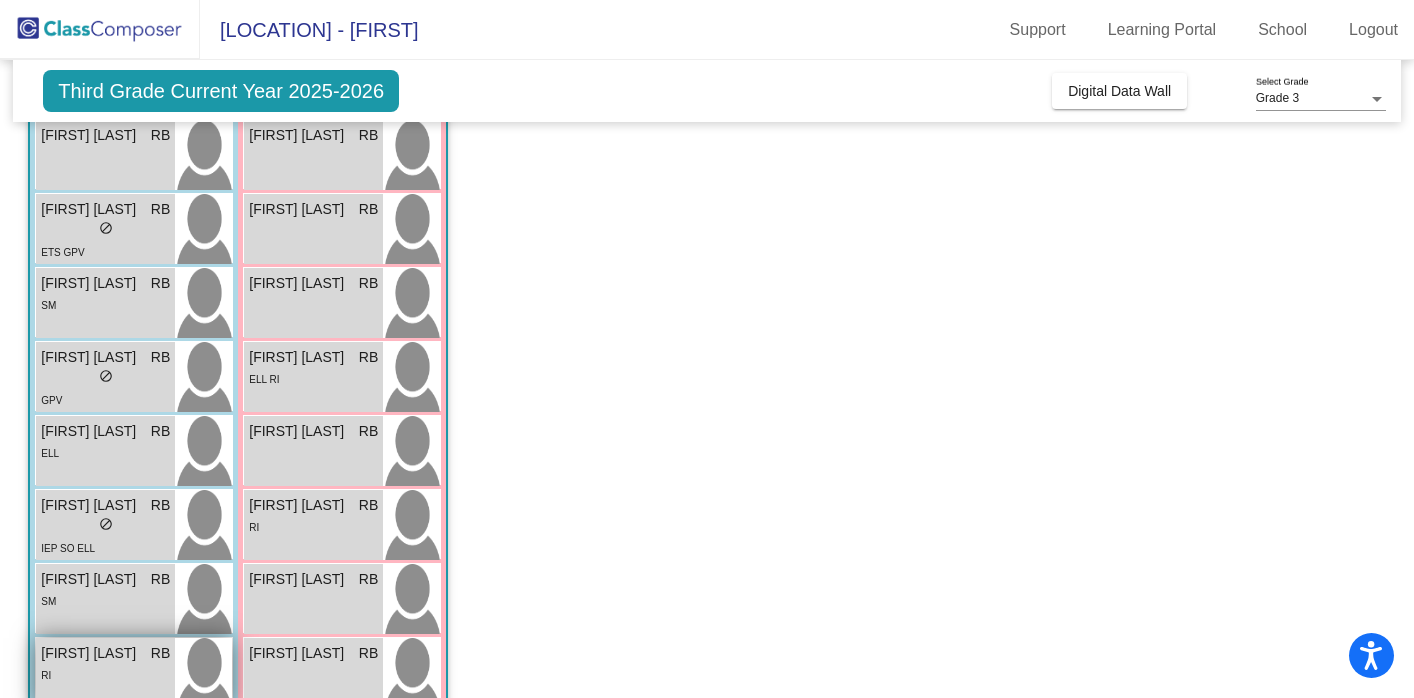 click on "[FIRST] [LAST]" at bounding box center (91, 653) 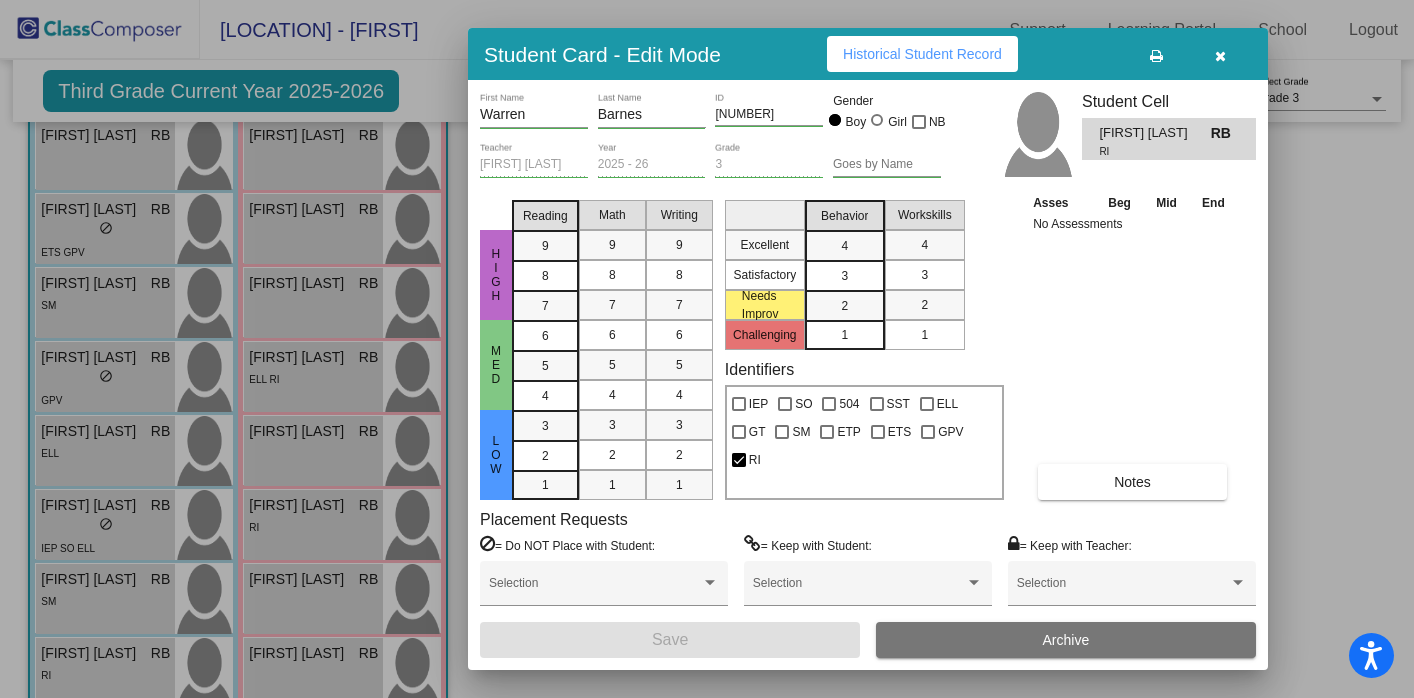 scroll, scrollTop: 0, scrollLeft: 0, axis: both 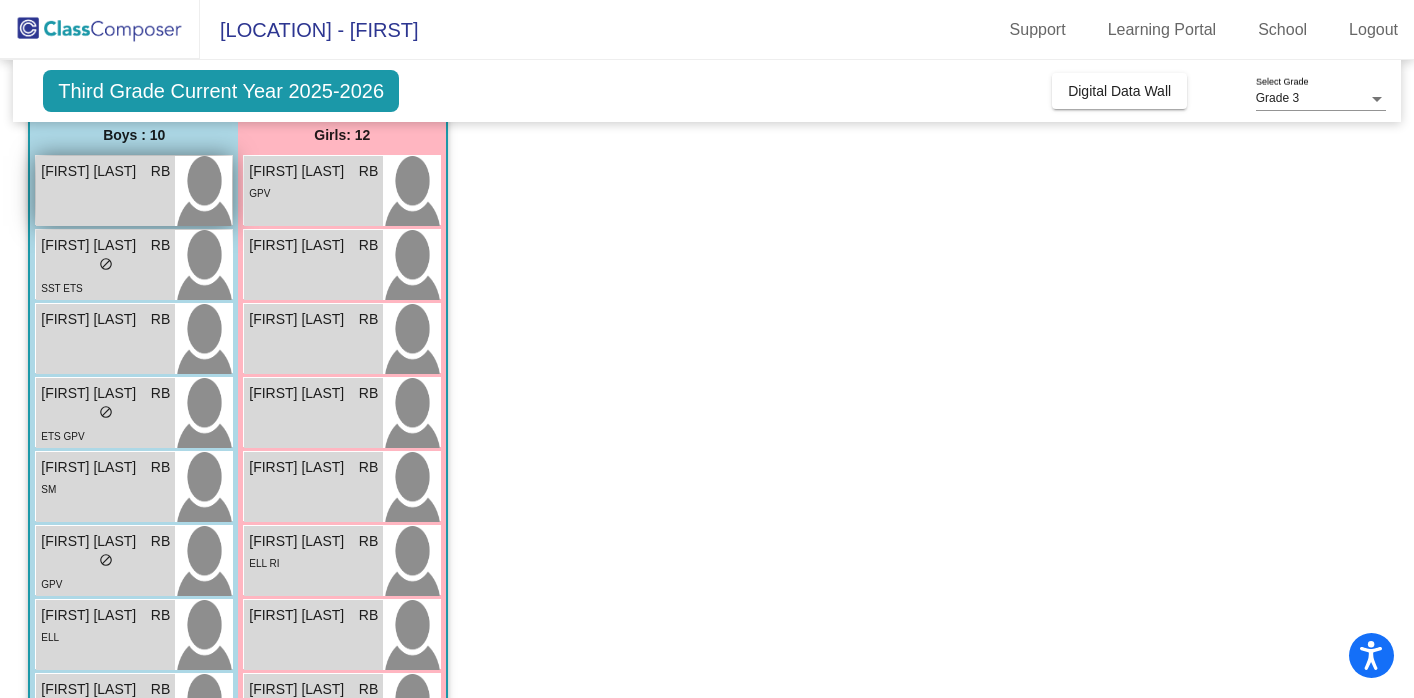 click on "[FIRST] [LAST] RB lock do_not_disturb_alt" at bounding box center (105, 191) 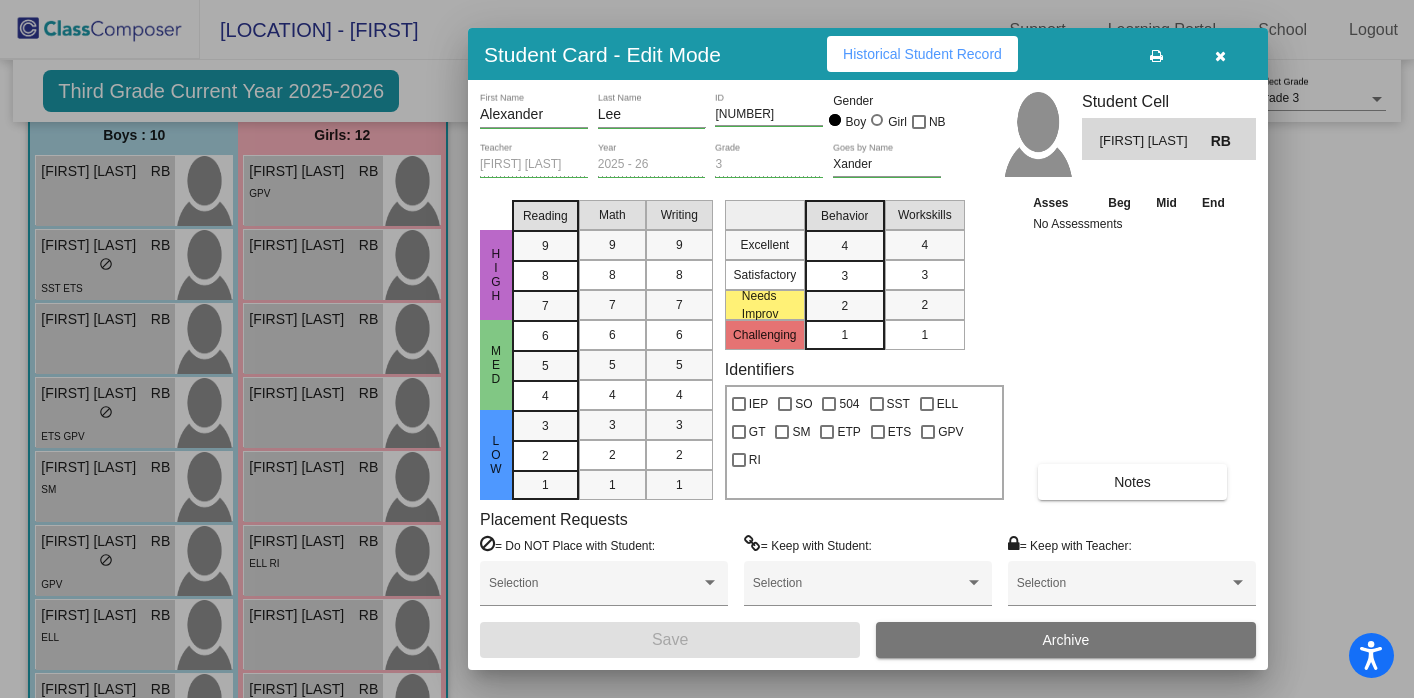 click at bounding box center [707, 349] 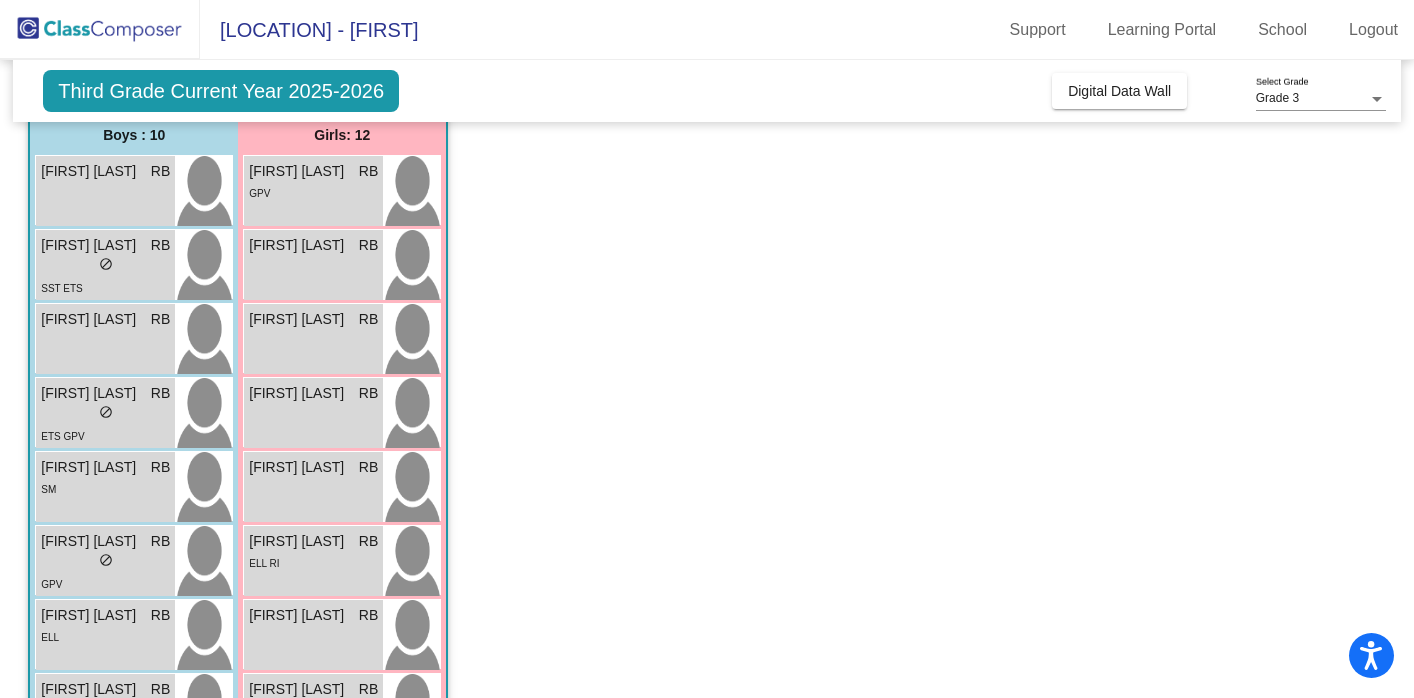 click on "GPV" at bounding box center [313, 192] 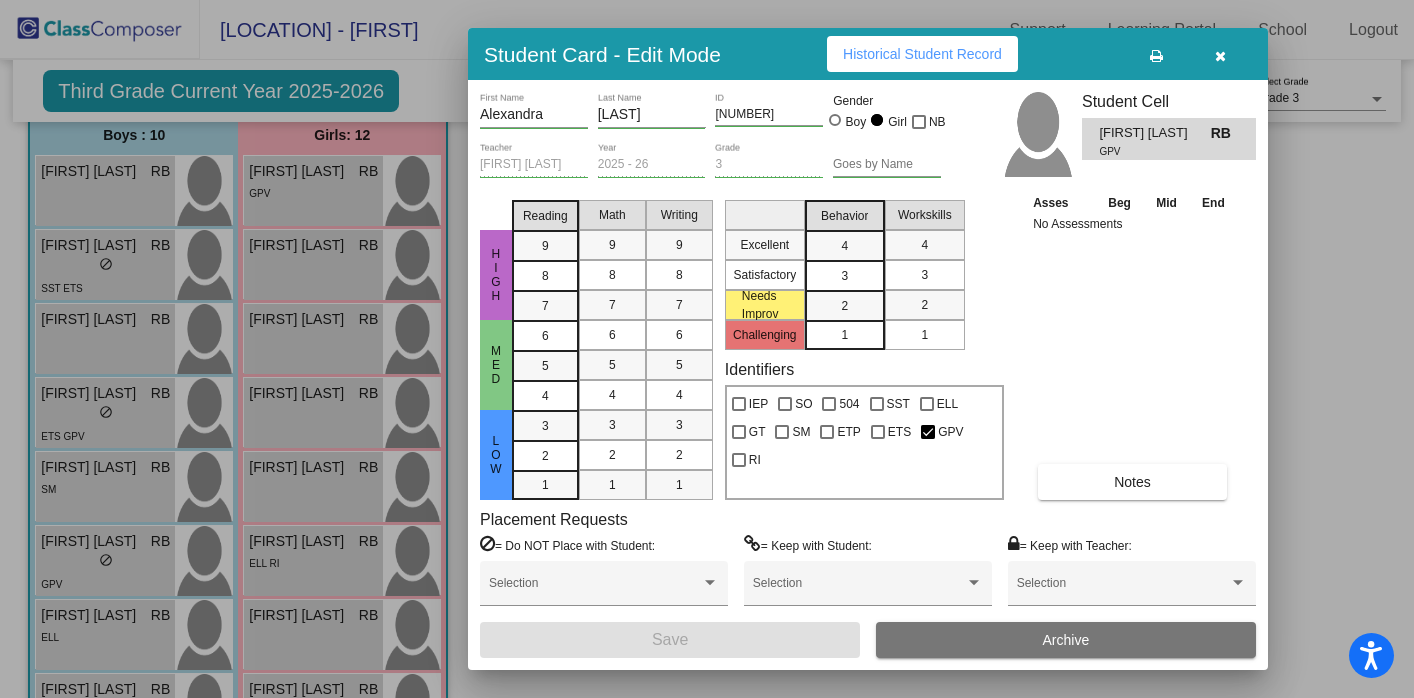 click at bounding box center [707, 349] 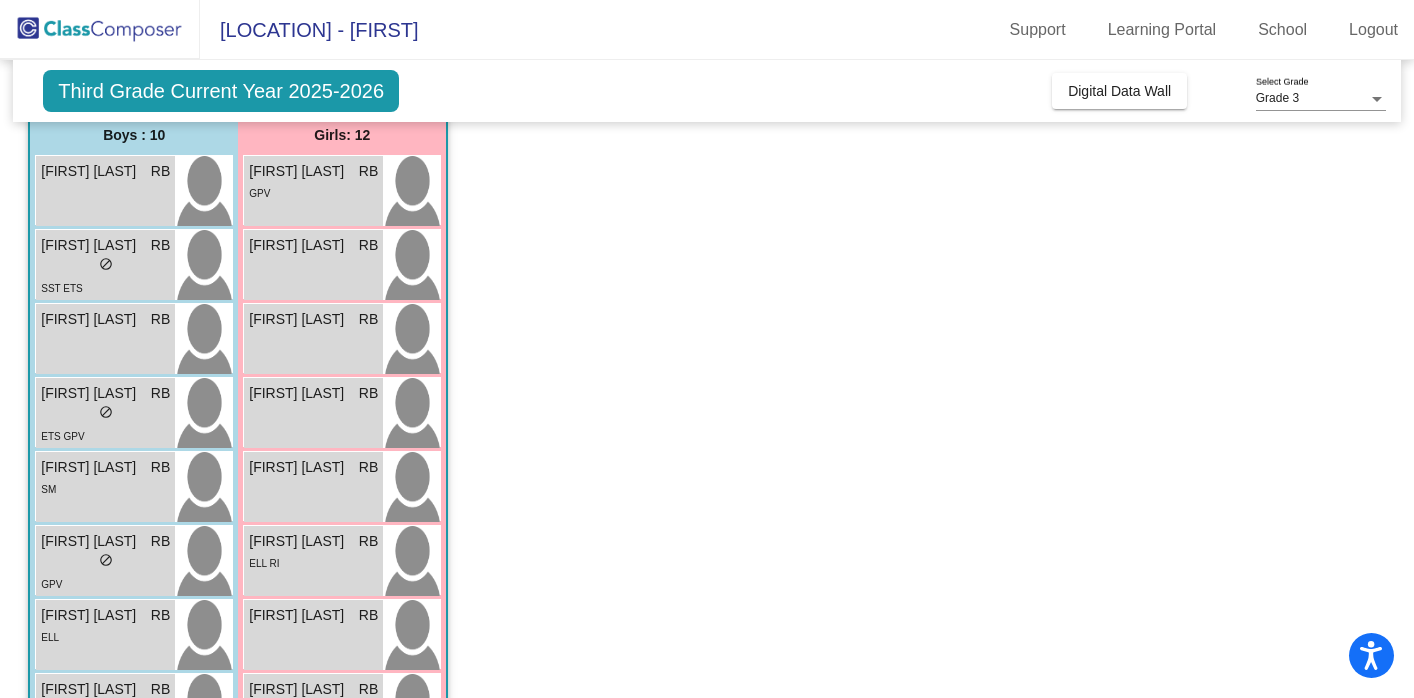 click on "[FIRST] [LAST] RB lock do_not_disturb_alt" at bounding box center (313, 265) 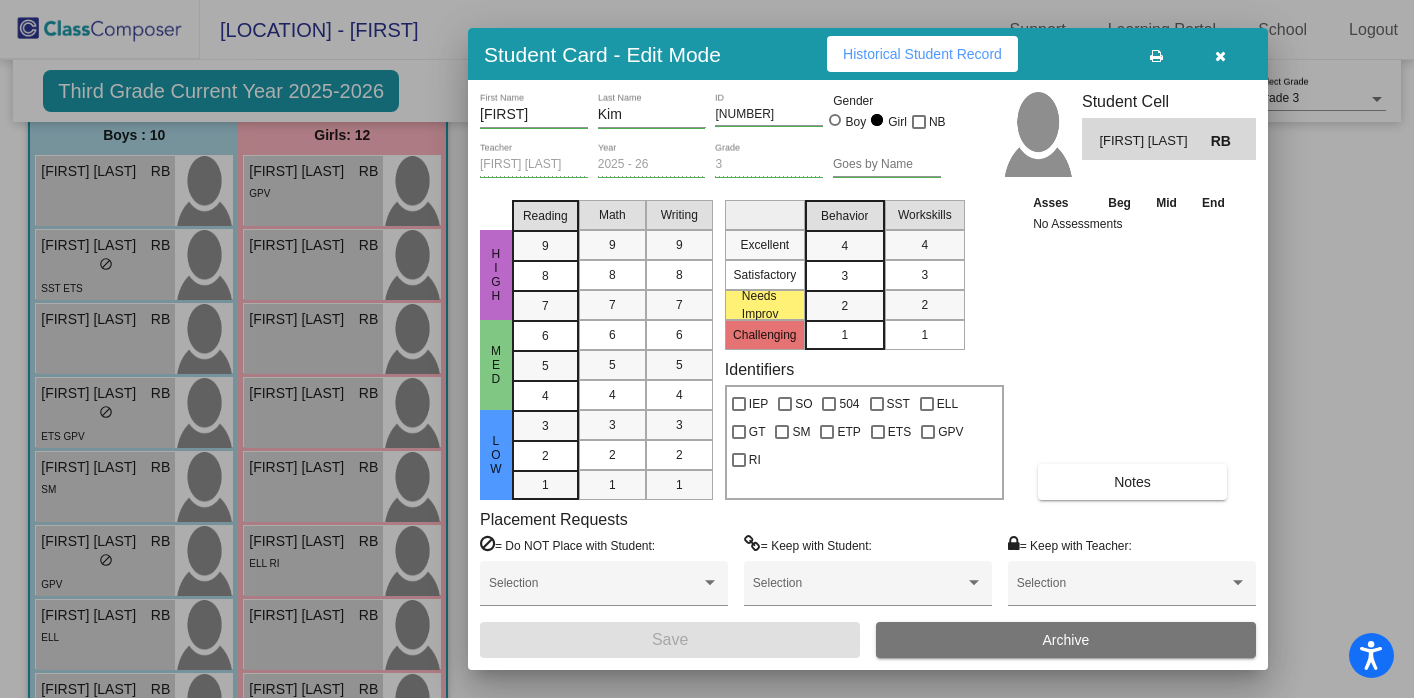 click at bounding box center [707, 349] 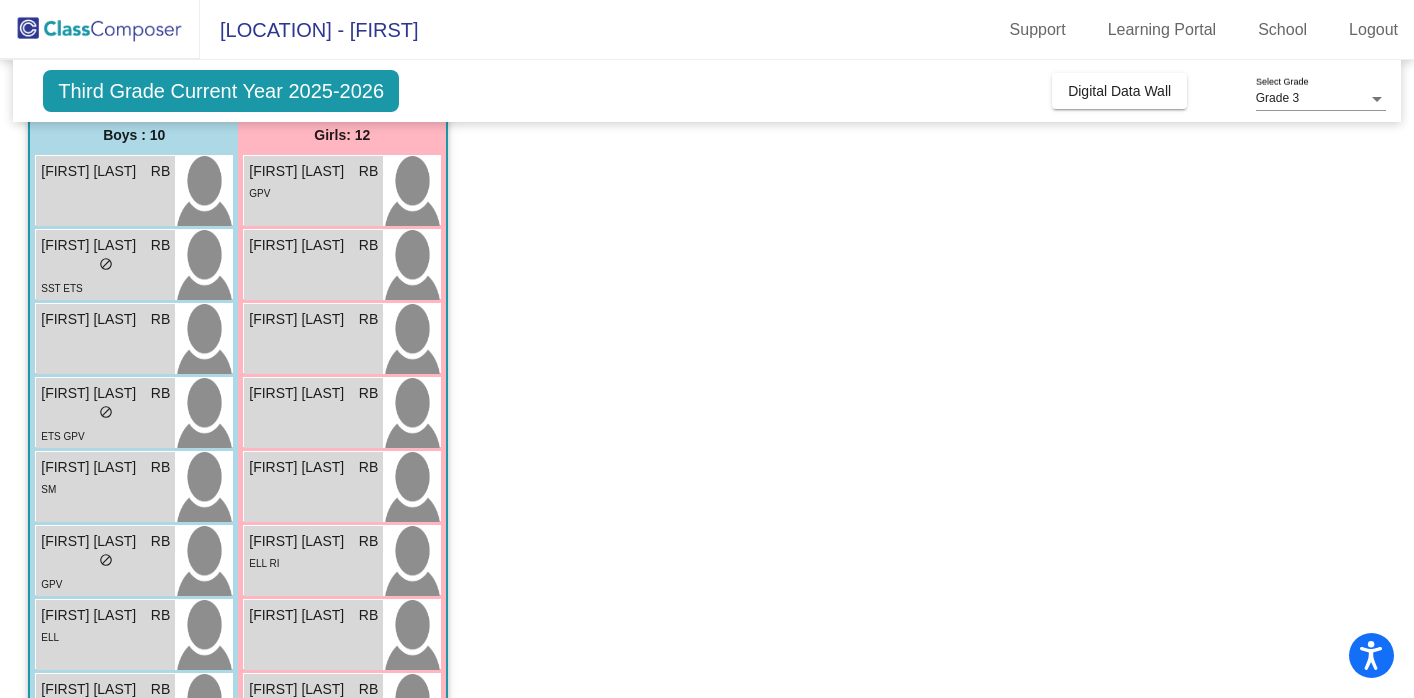 click on "[FIRST] [LAST] RB lock do_not_disturb_alt" at bounding box center [313, 339] 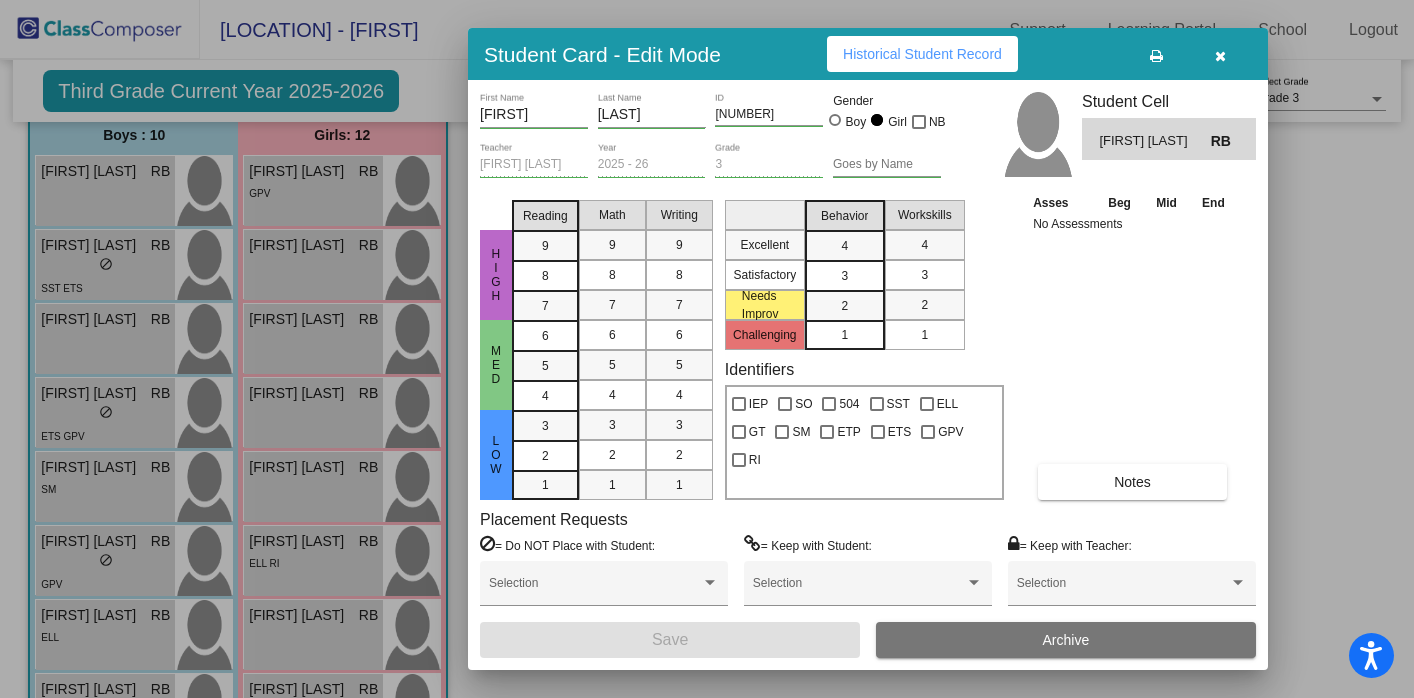 click at bounding box center (707, 349) 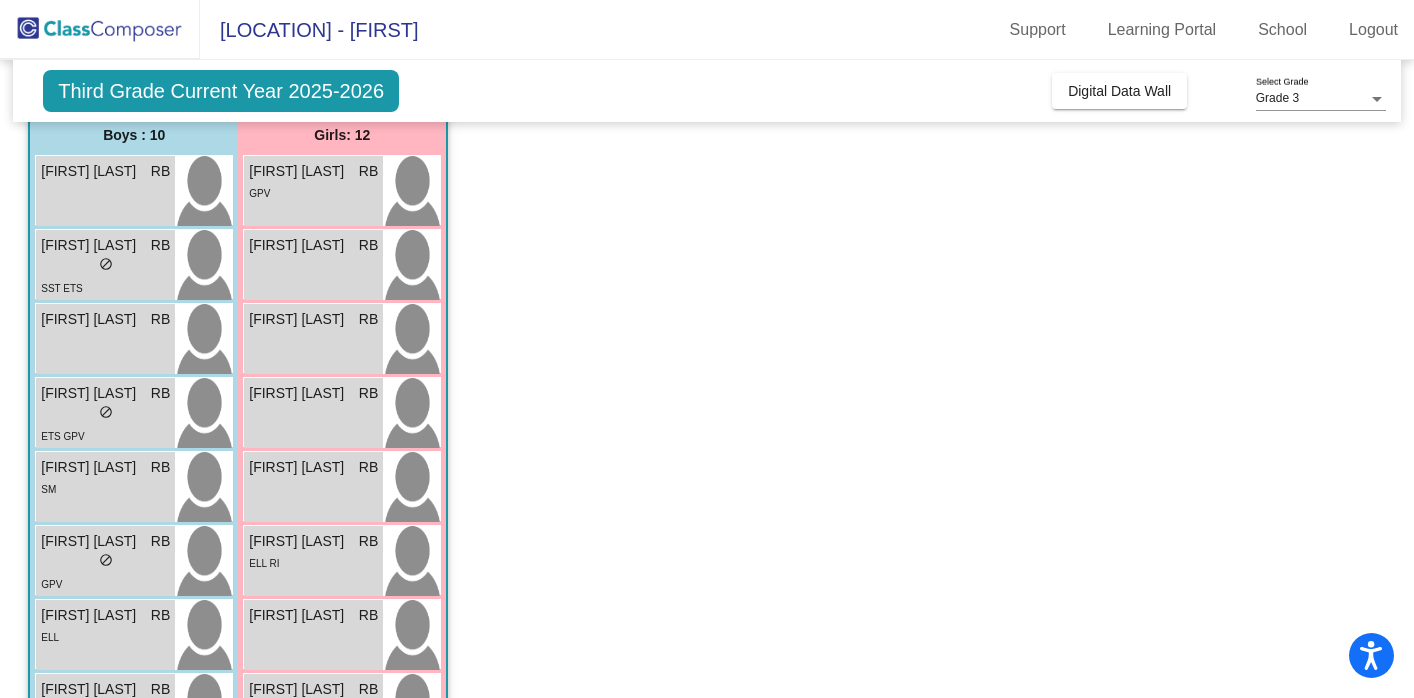 click on "[FIRST] [LAST] RB lock do_not_disturb_alt" at bounding box center (313, 413) 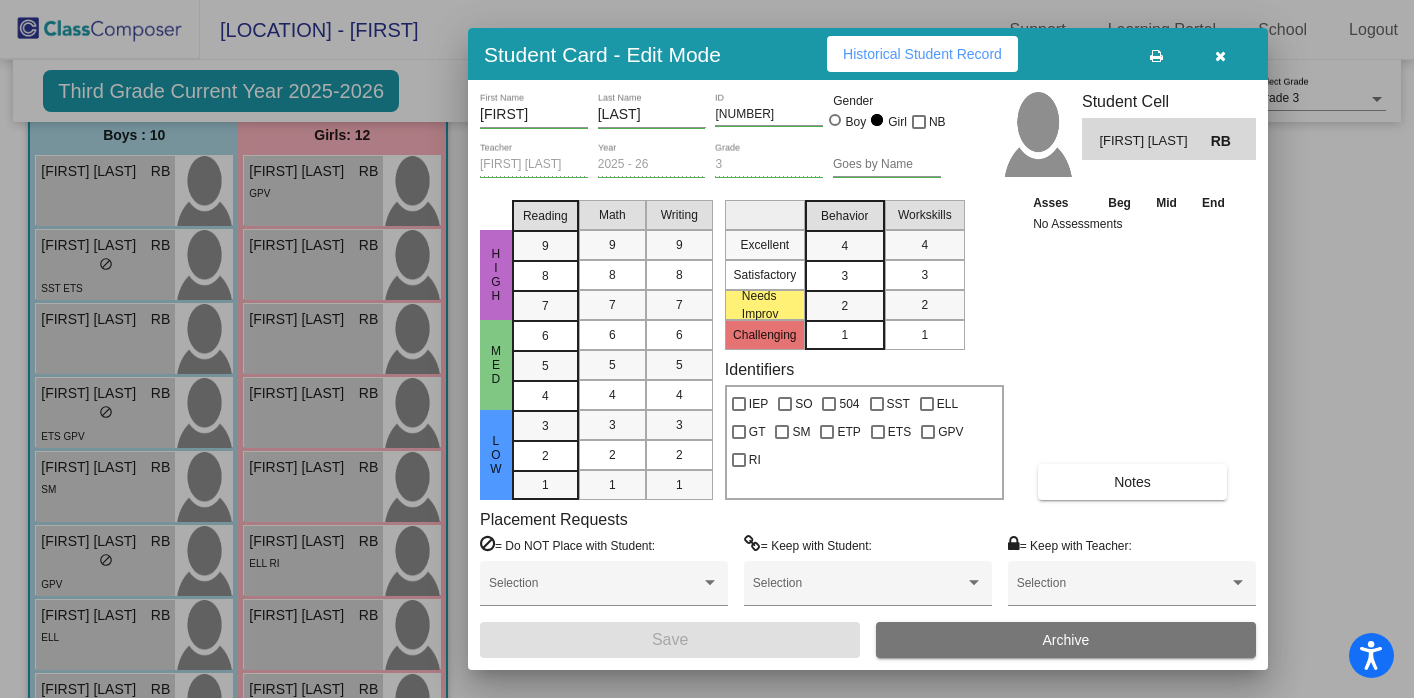 click at bounding box center [707, 349] 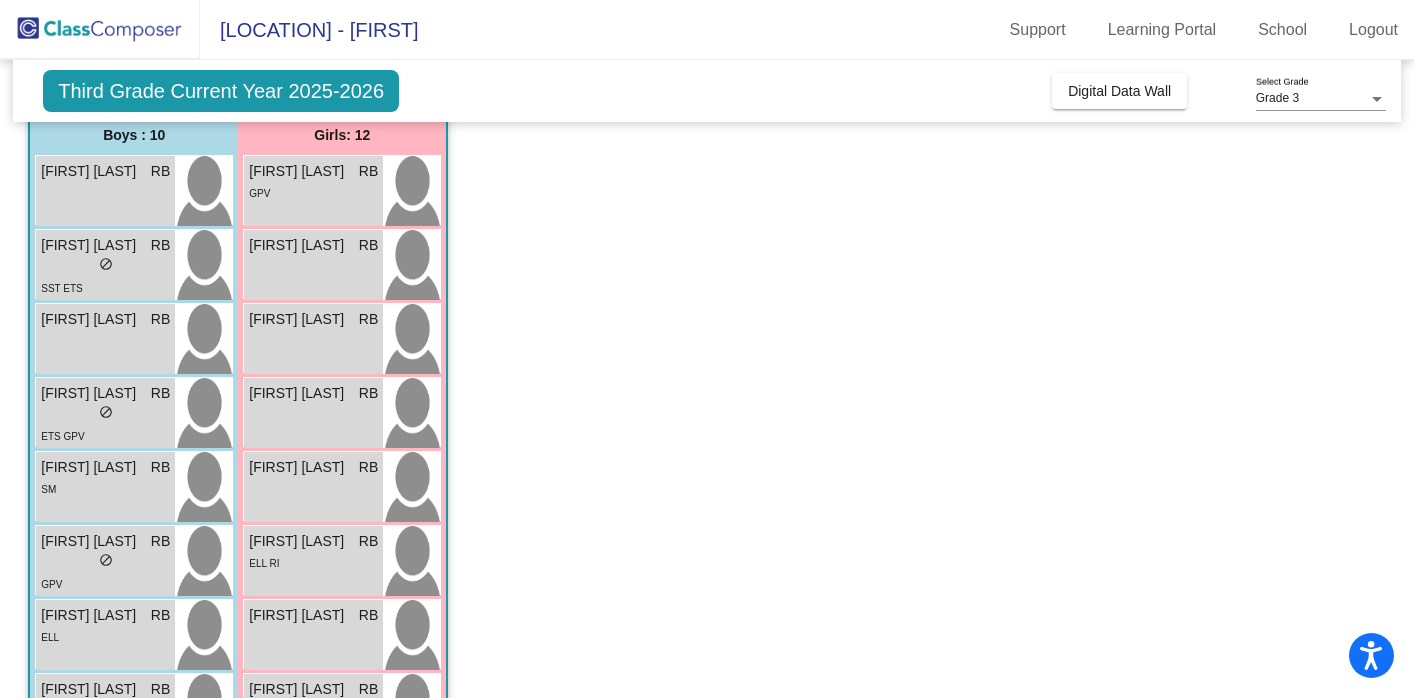 click on "[FIRST] [LAST]" at bounding box center [299, 467] 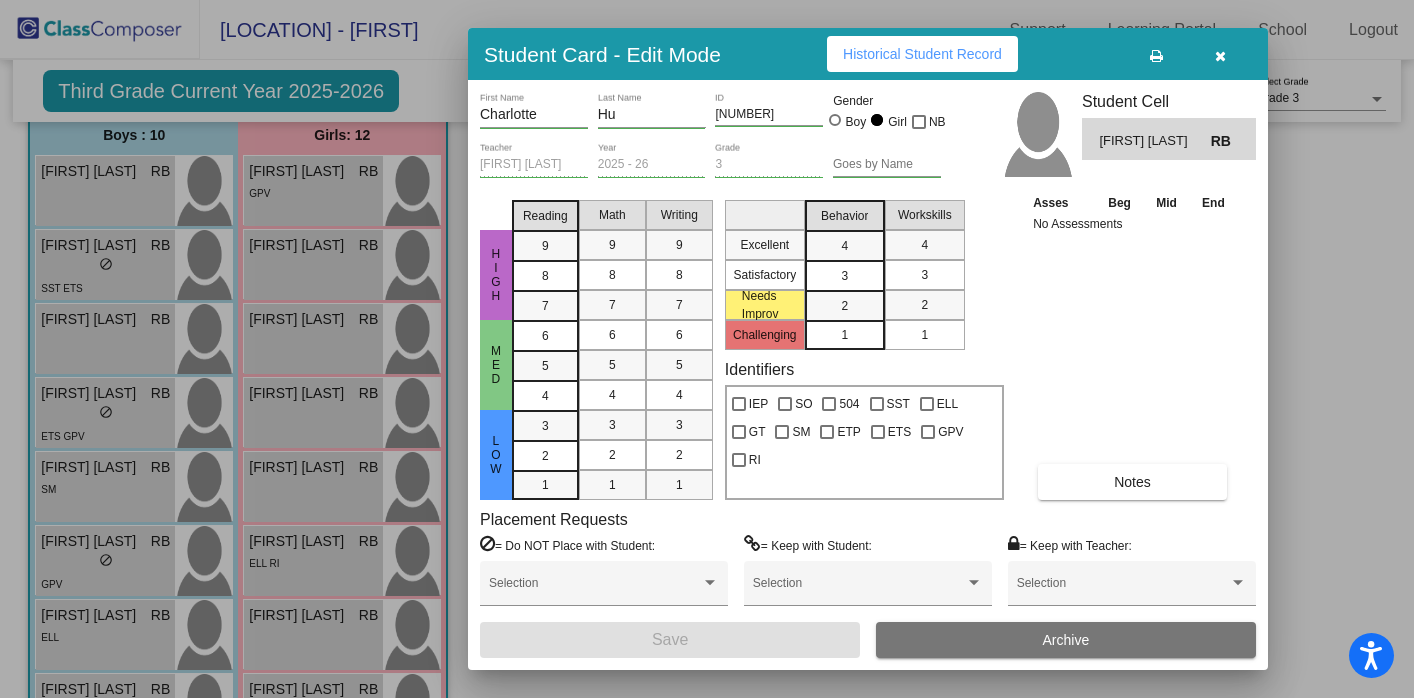 click at bounding box center [707, 349] 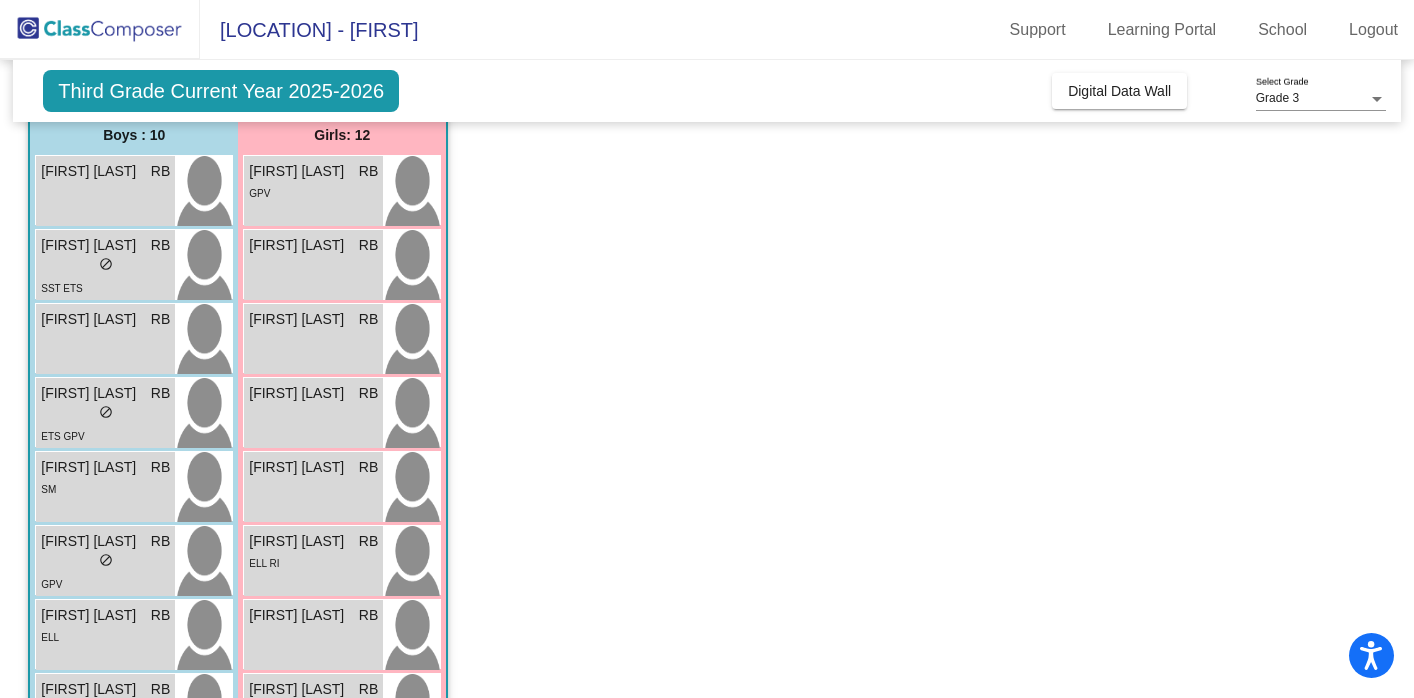 click on "ELL RI" at bounding box center (313, 562) 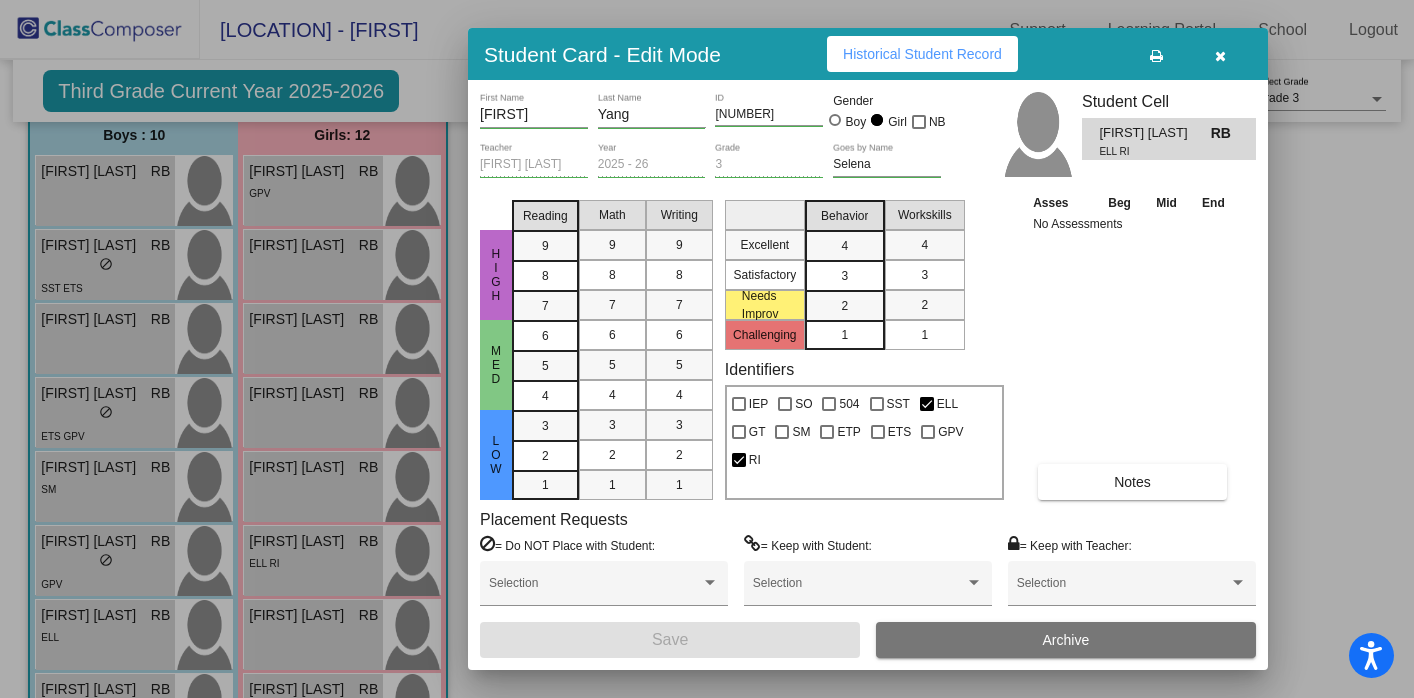 click at bounding box center [707, 349] 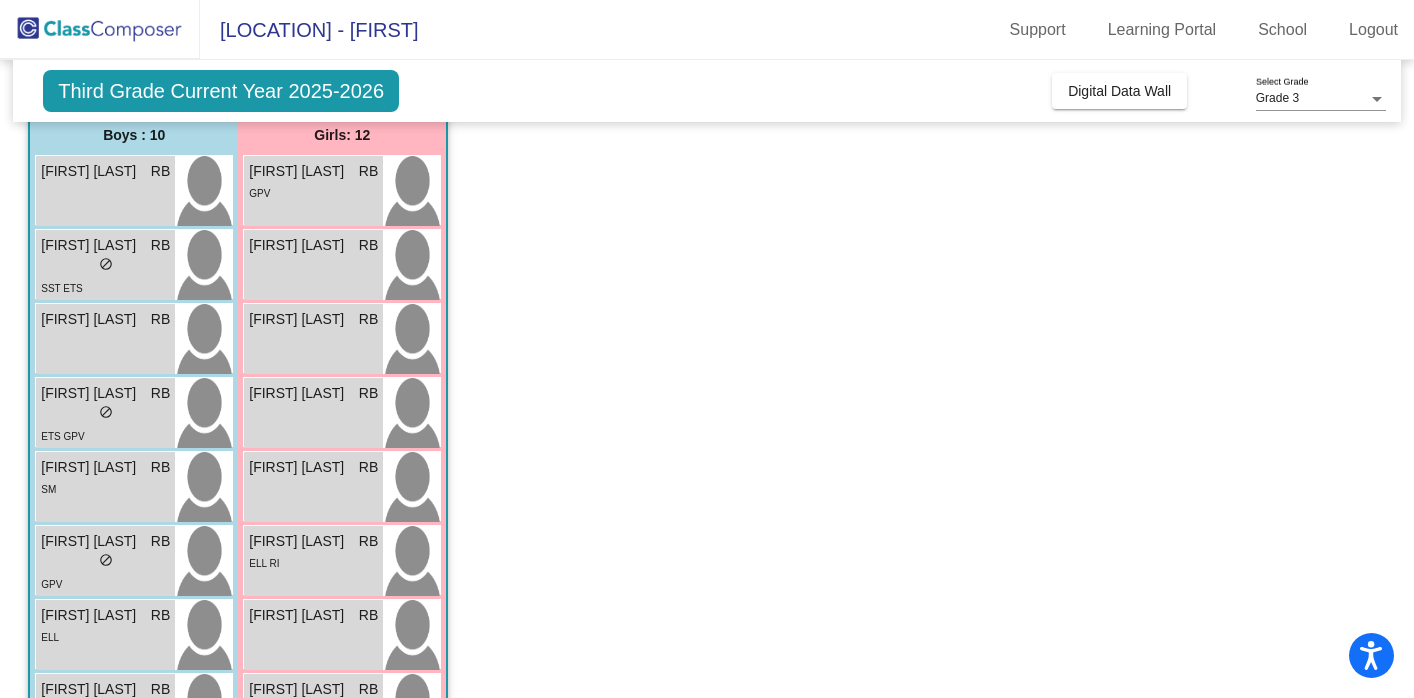 click on "[FIRST] [LAST]" at bounding box center [299, 615] 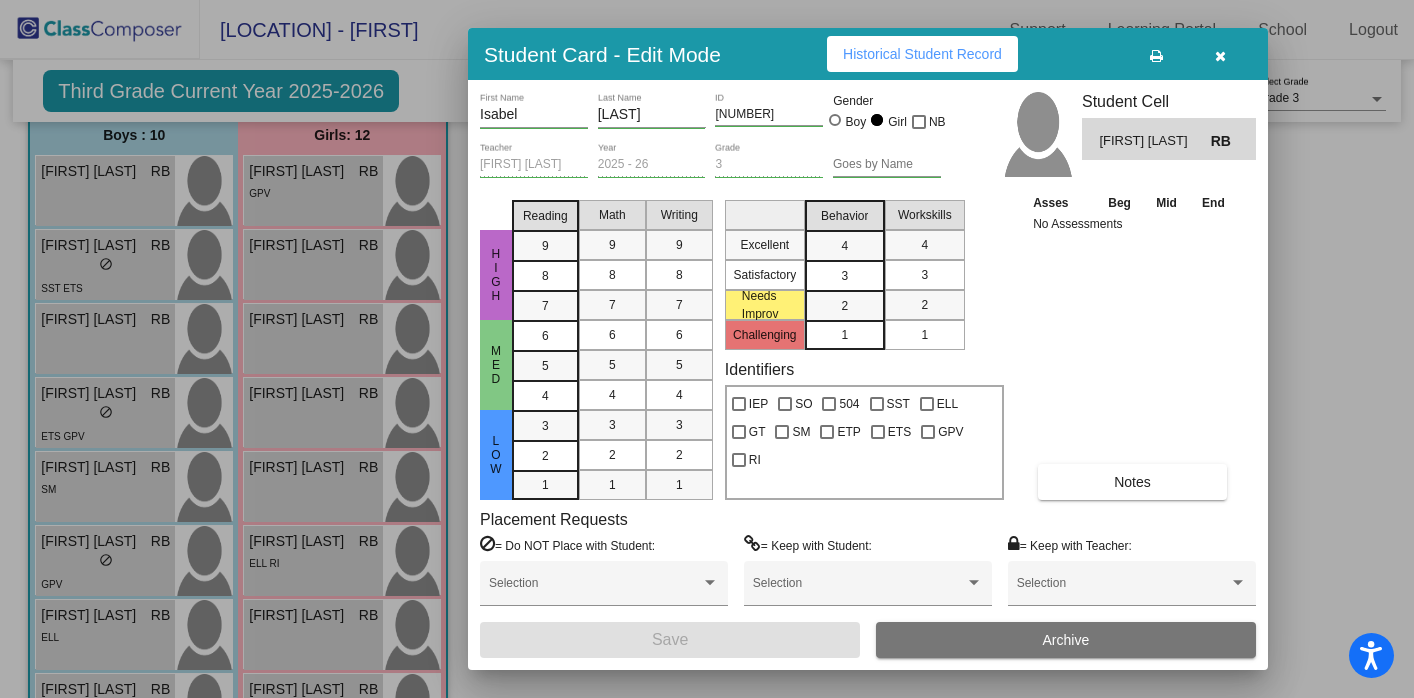 click at bounding box center (707, 349) 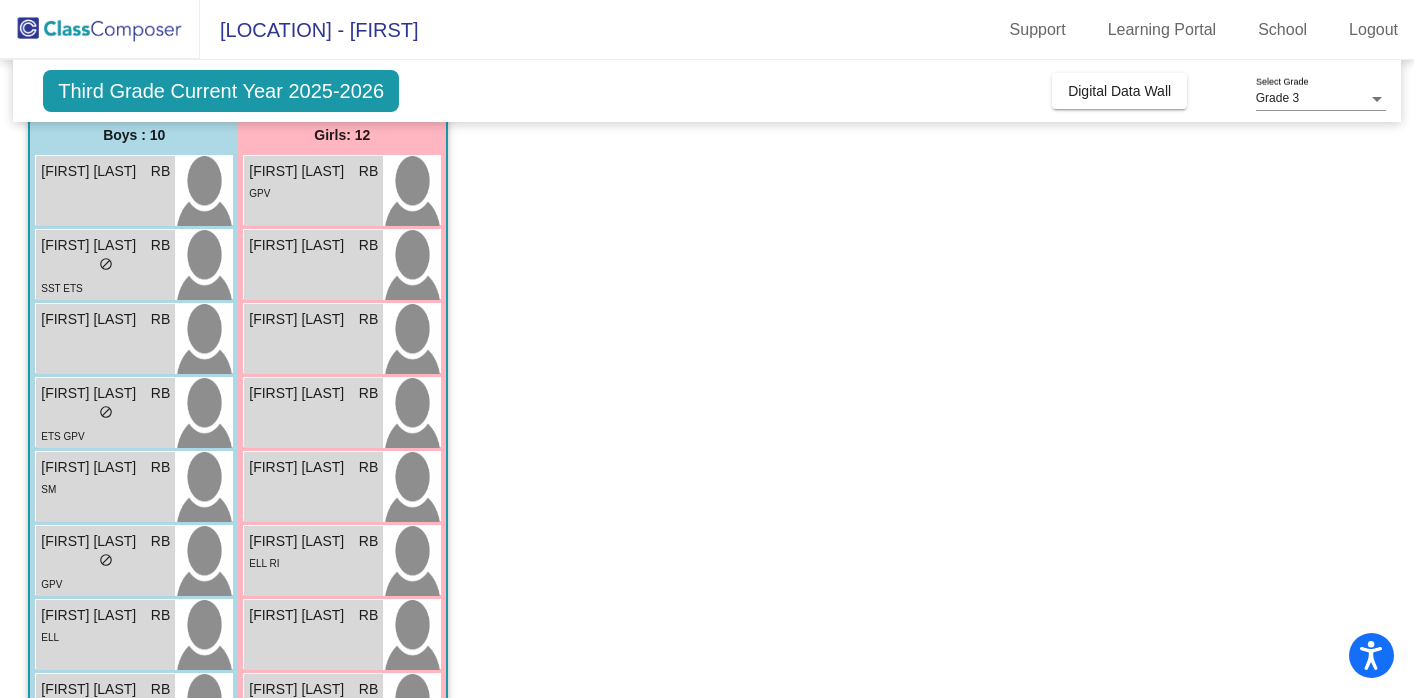 click on "[FIRST] [LAST]" at bounding box center [299, 689] 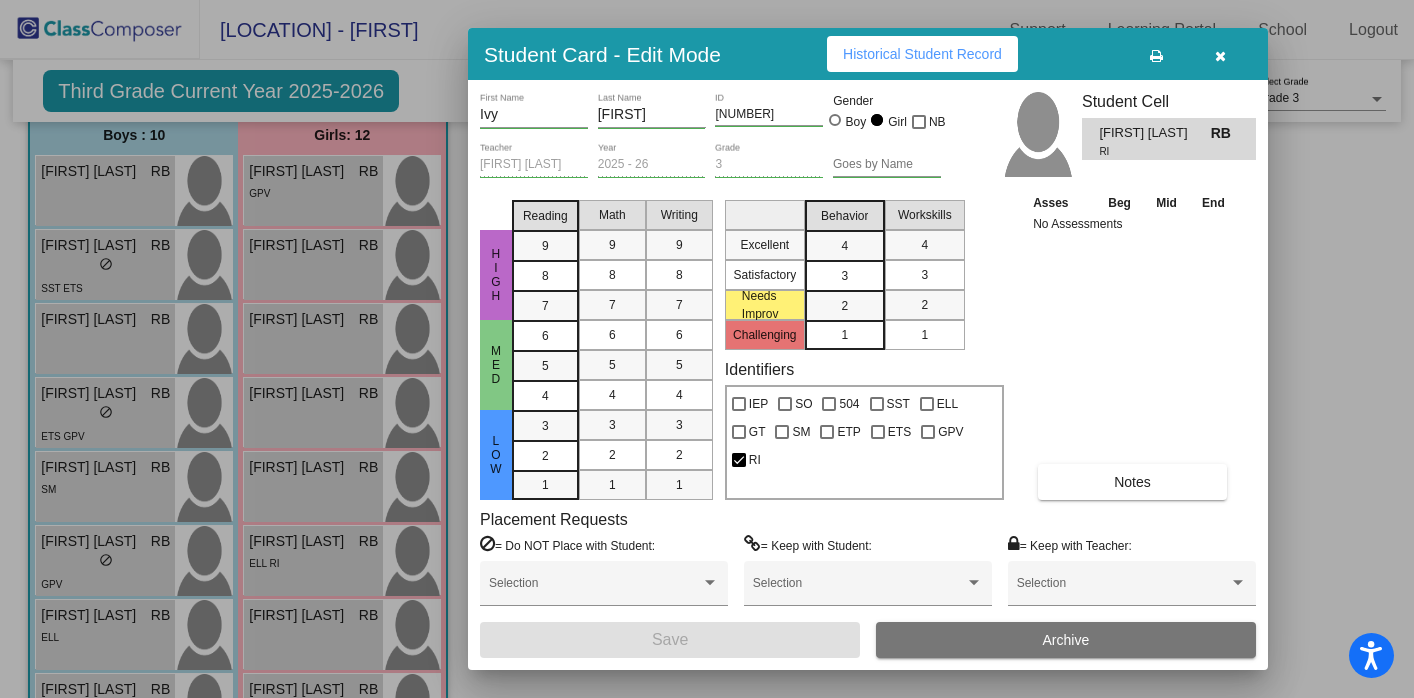 scroll, scrollTop: 0, scrollLeft: 0, axis: both 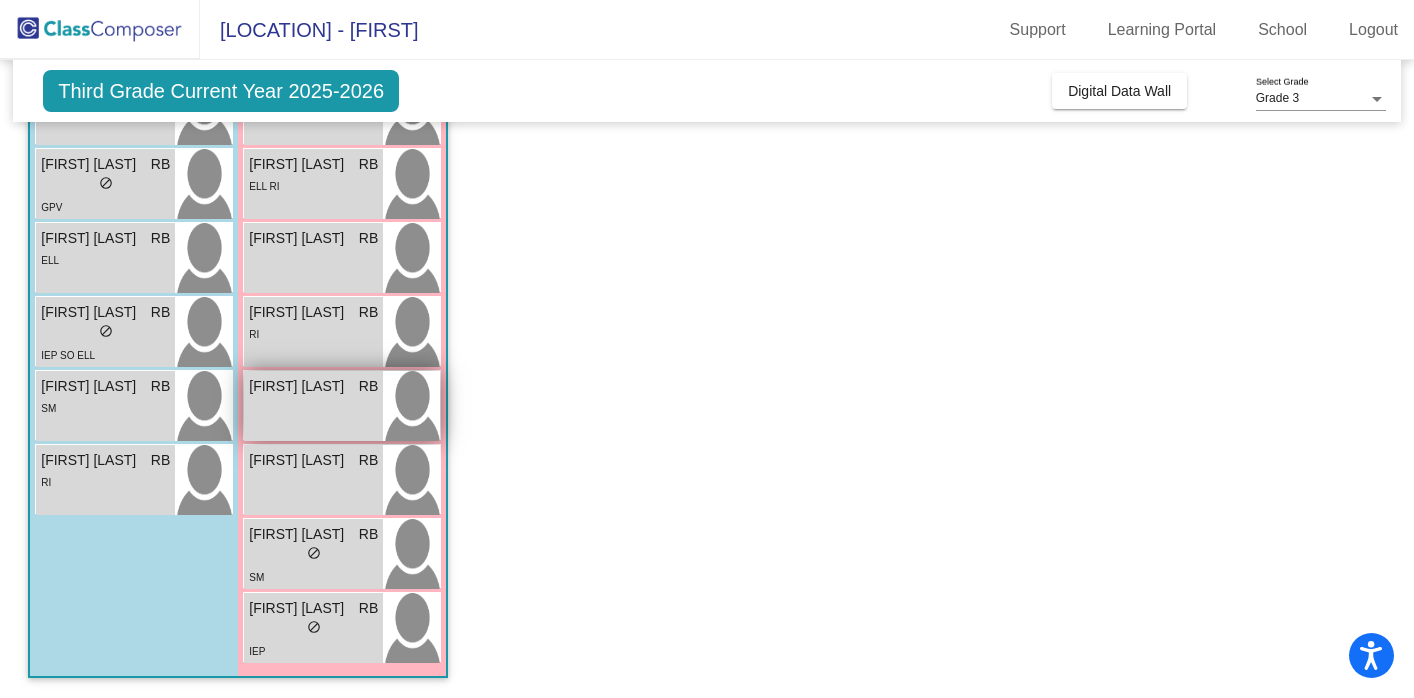 click on "[FIRST] [LAST] RB lock do_not_disturb_alt" at bounding box center [313, 406] 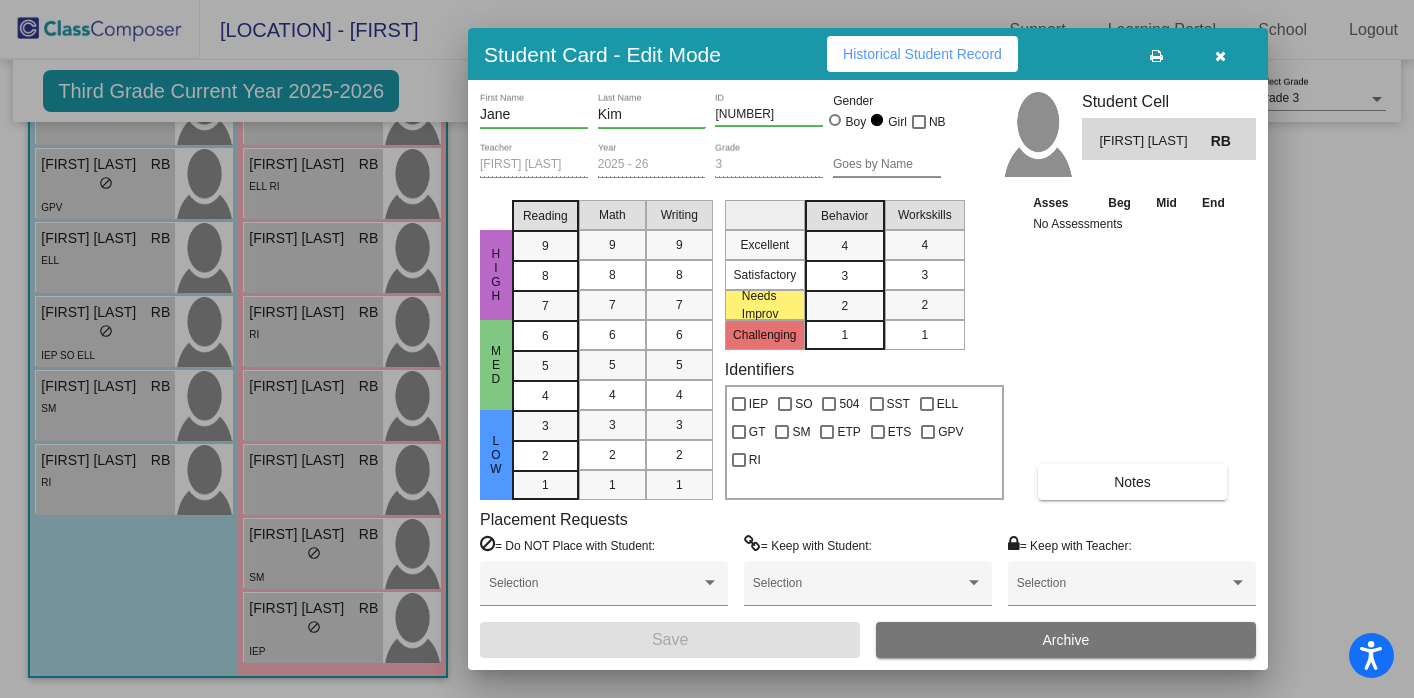 click at bounding box center [1220, 54] 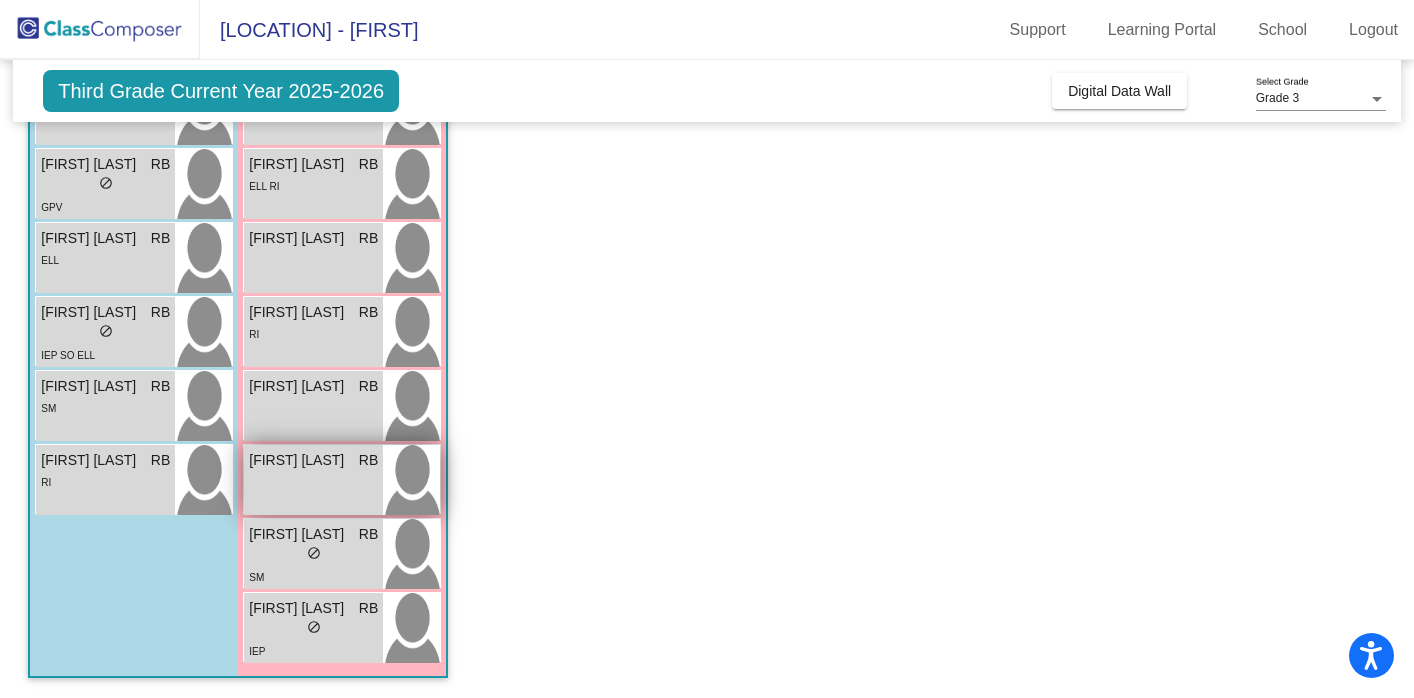 click on "[FIRST] [LAST]  RB lock do_not_disturb_alt" at bounding box center (313, 480) 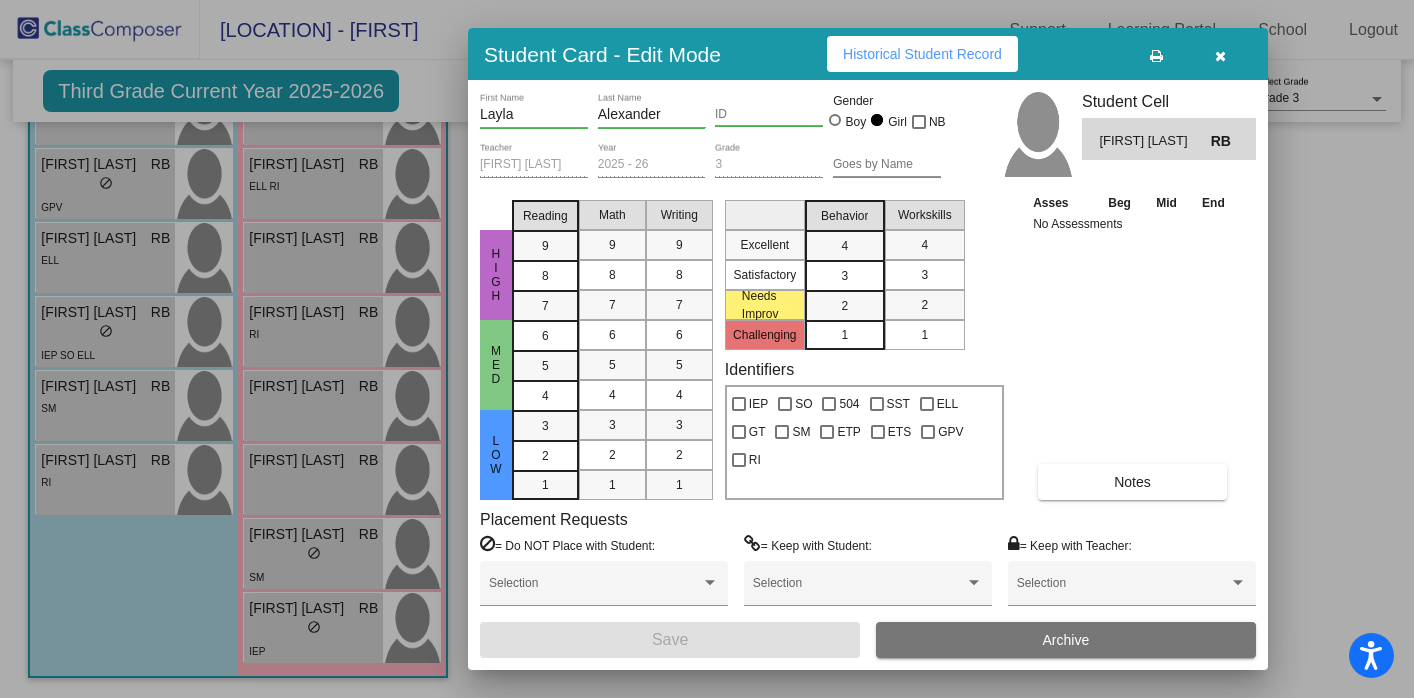 click at bounding box center (1220, 56) 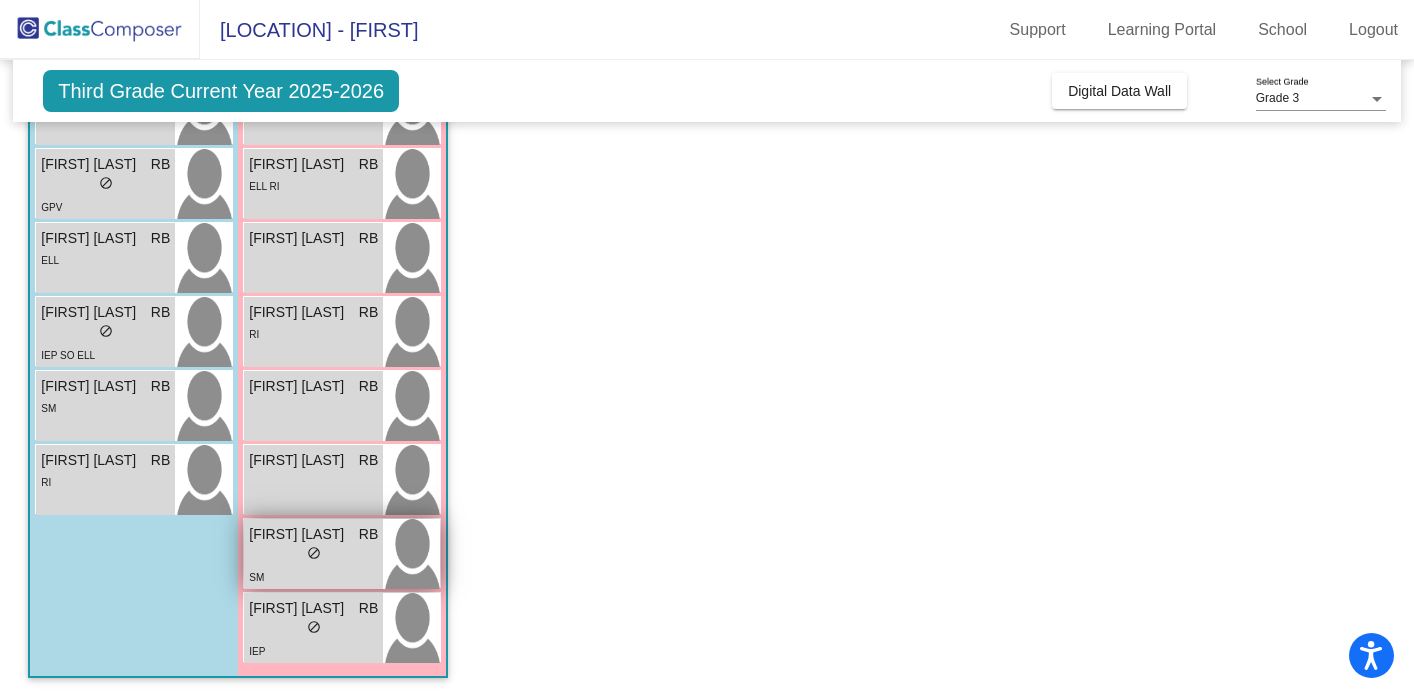 click on "lock do_not_disturb_alt" at bounding box center (313, 555) 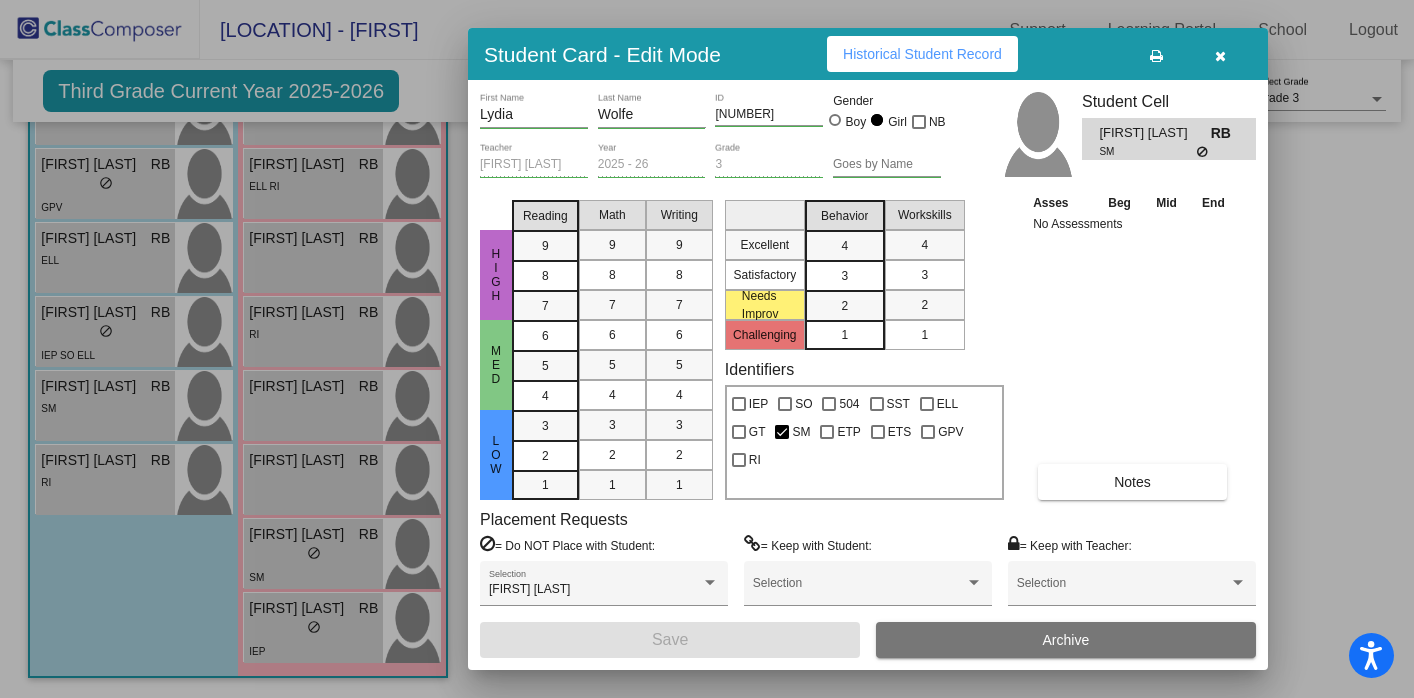 click at bounding box center [1220, 54] 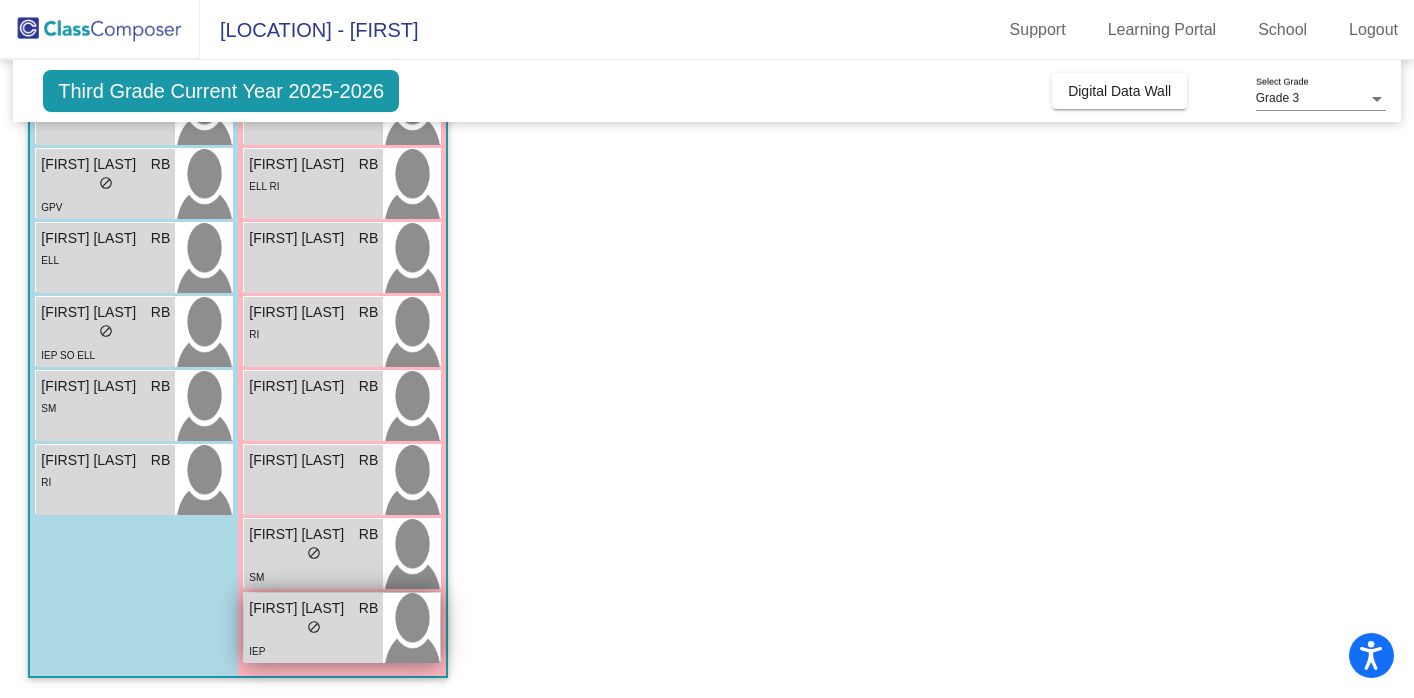 click on "IEP" at bounding box center (313, 650) 